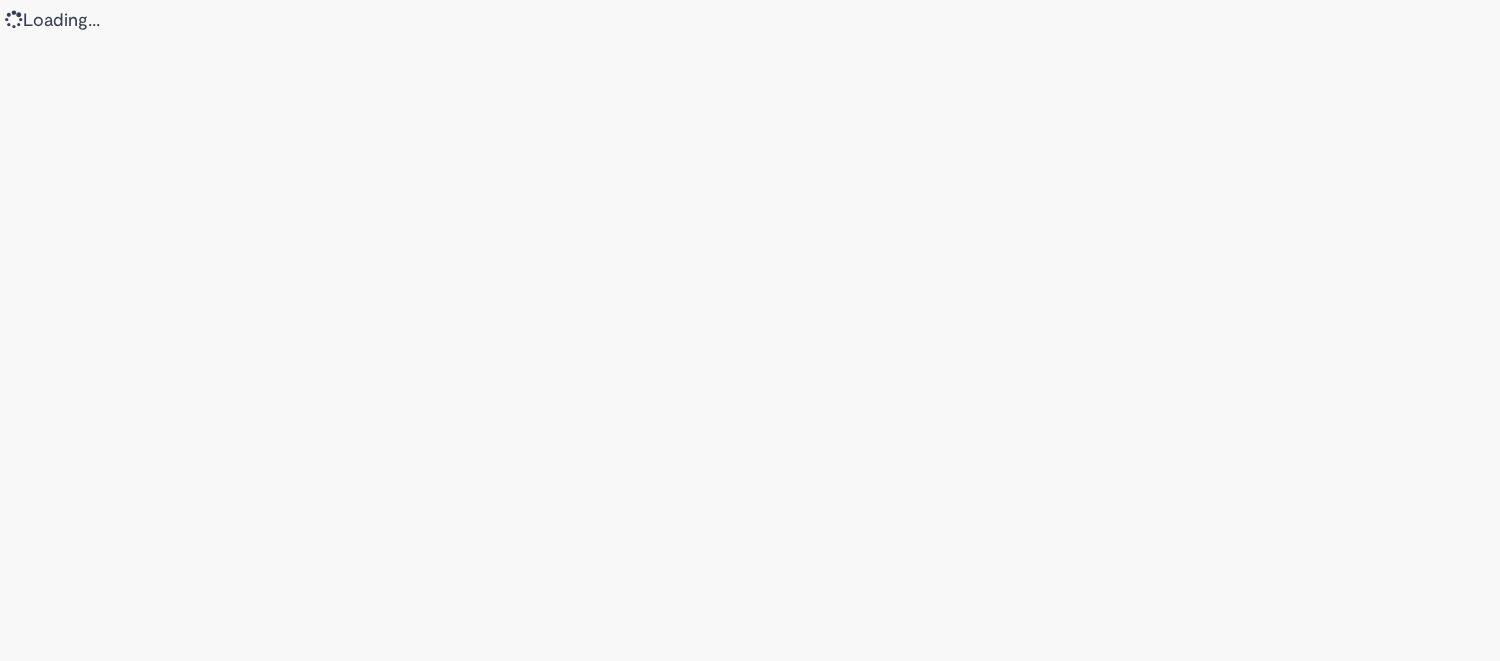 scroll, scrollTop: 0, scrollLeft: 0, axis: both 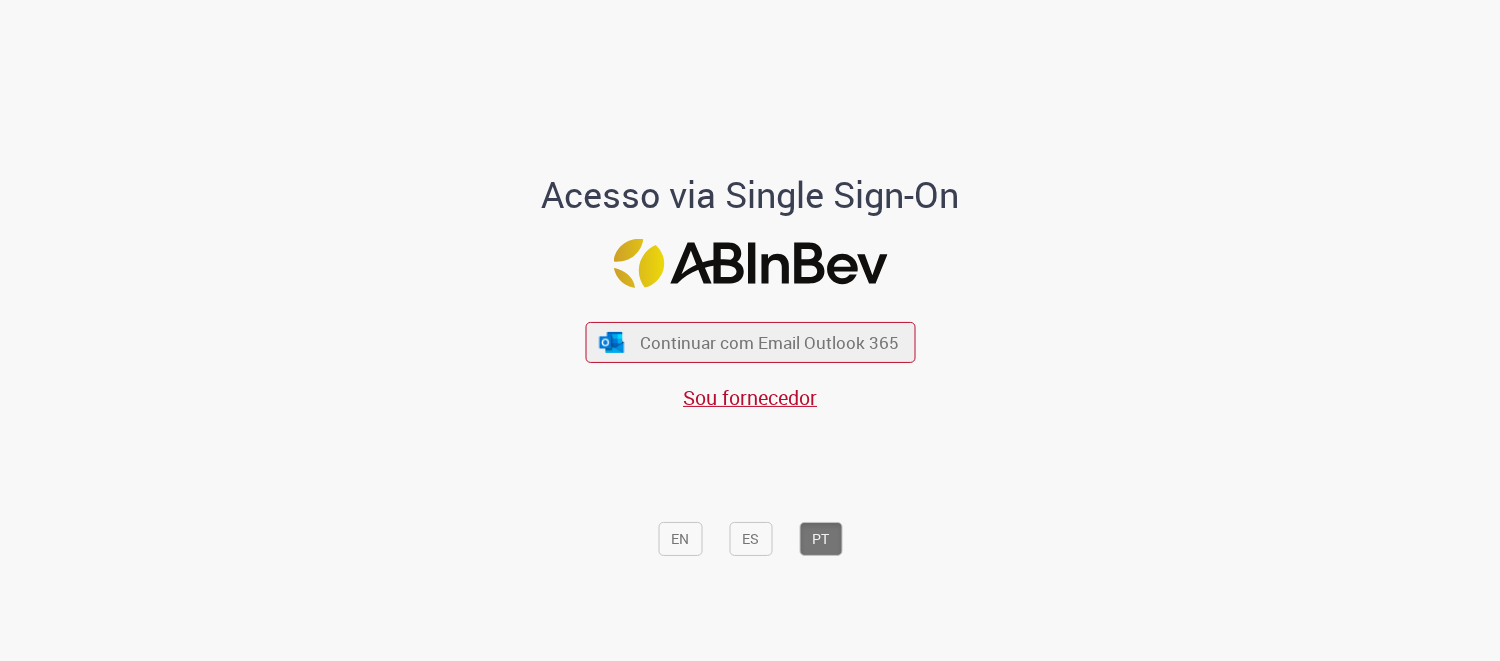 click on "Continuar com Email Outlook 365
Sou fornecedor" at bounding box center [750, 356] 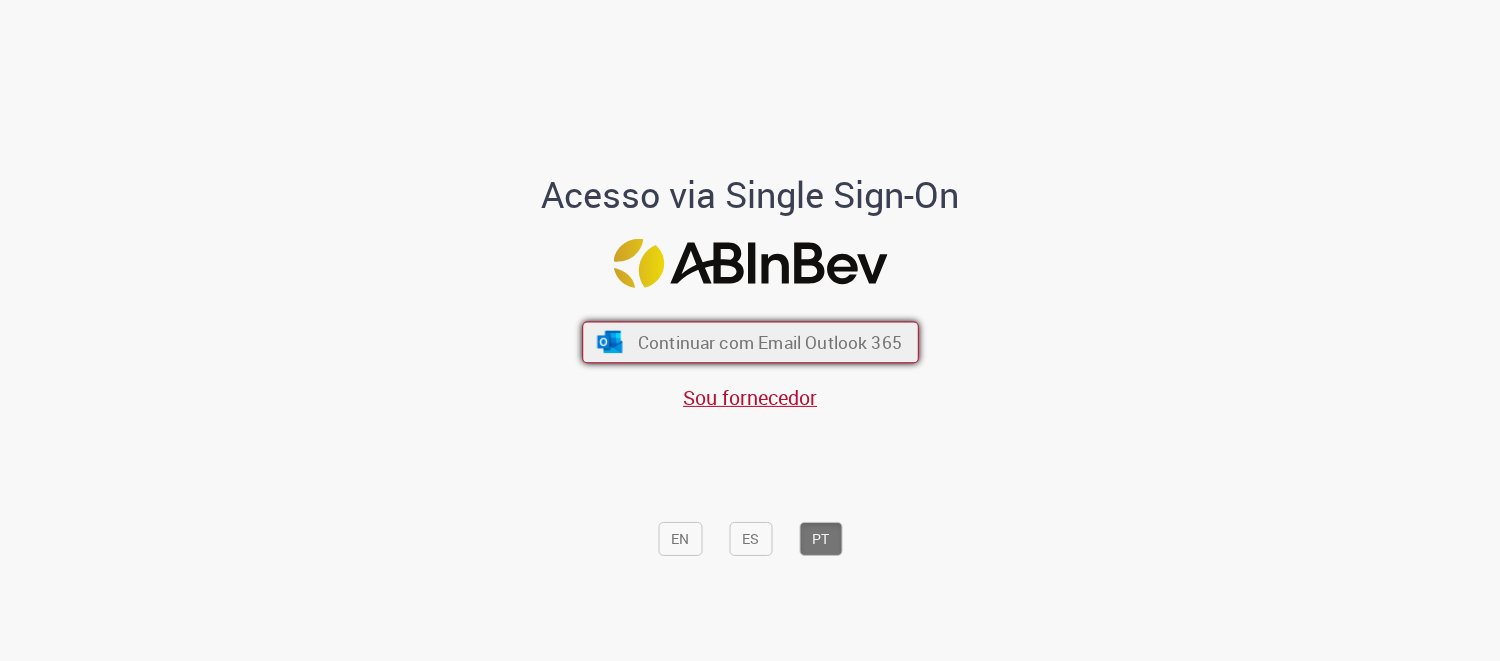 click on "Continuar com Email Outlook 365" at bounding box center (750, 343) 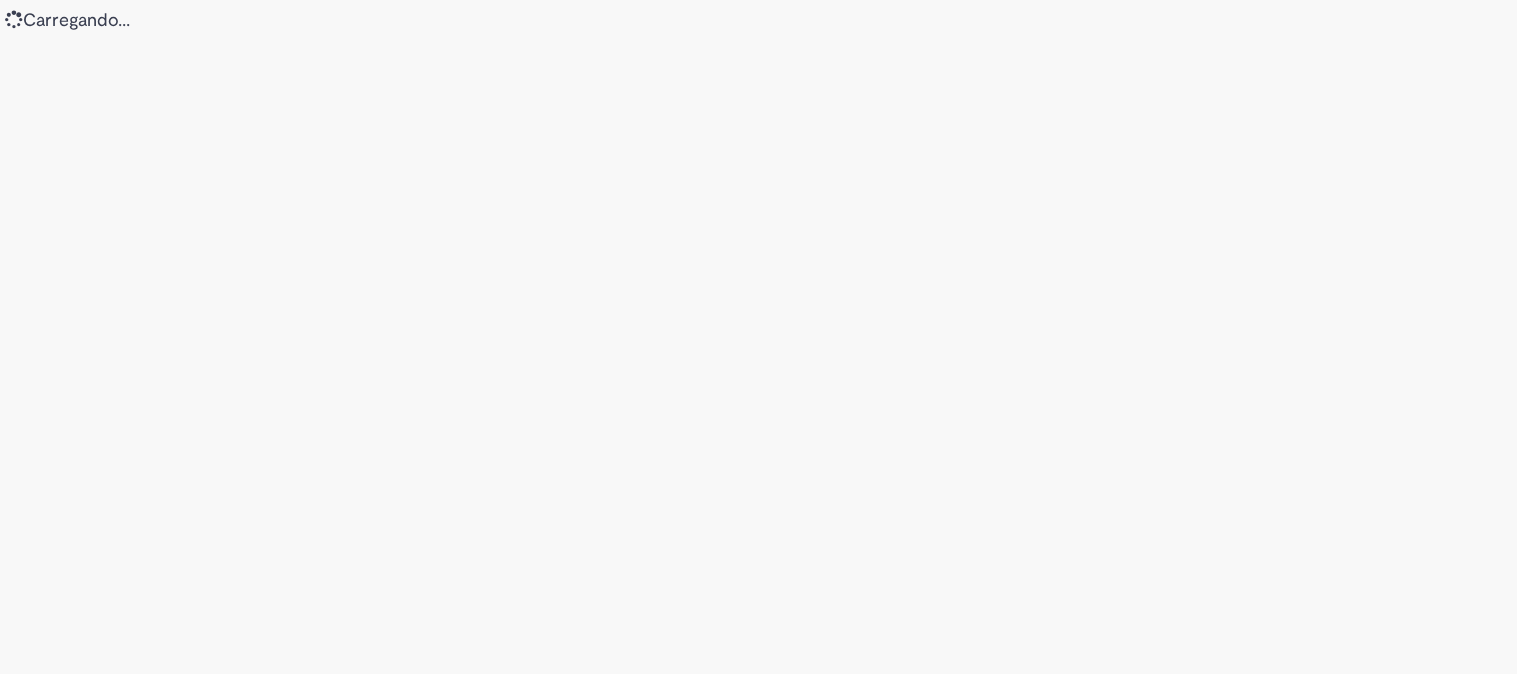 scroll, scrollTop: 0, scrollLeft: 0, axis: both 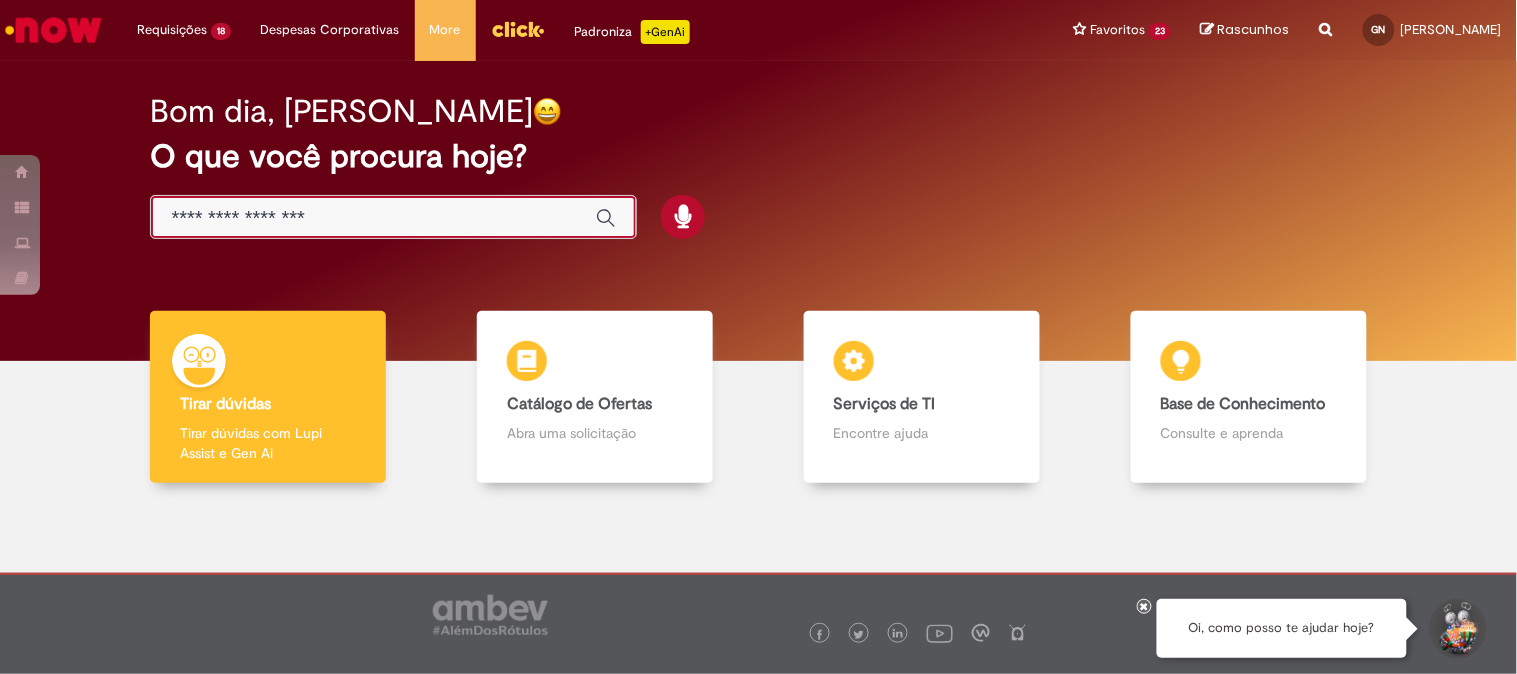 click at bounding box center (373, 218) 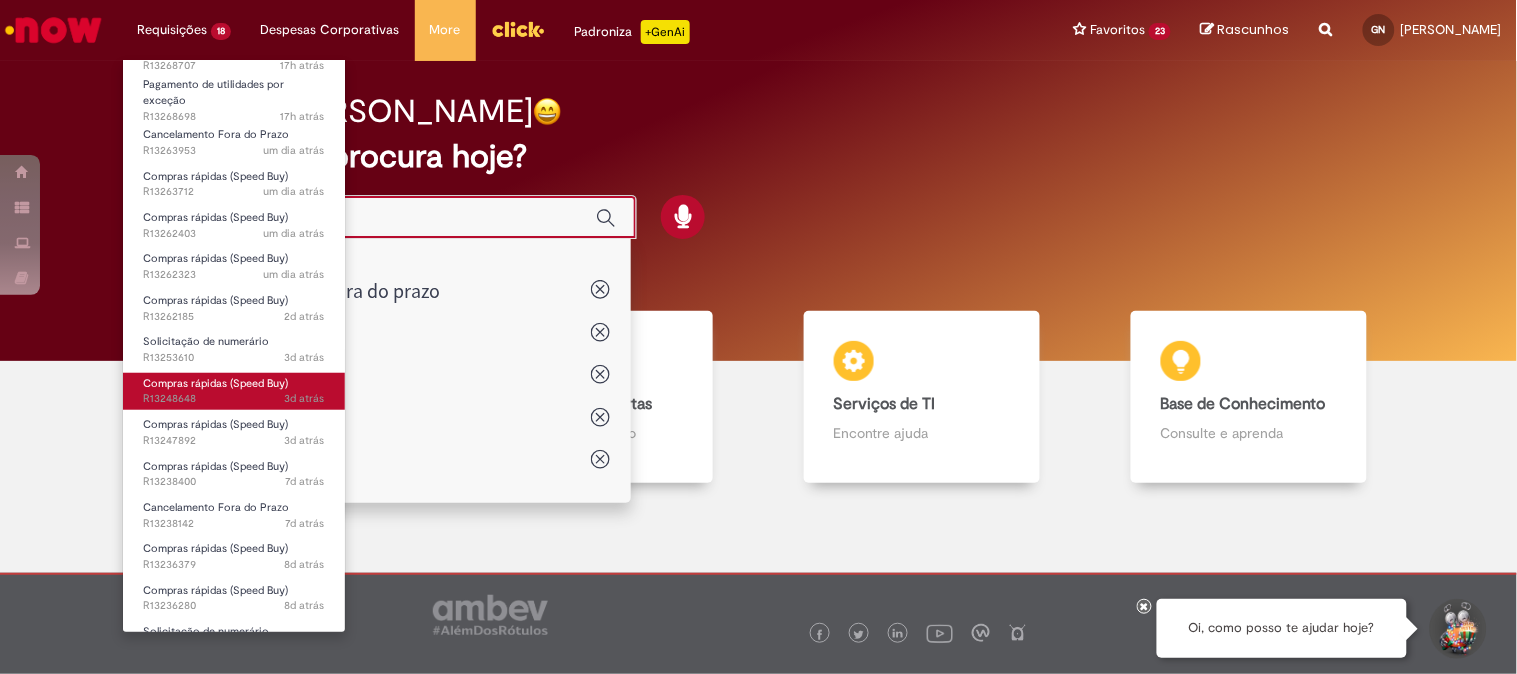 scroll, scrollTop: 253, scrollLeft: 0, axis: vertical 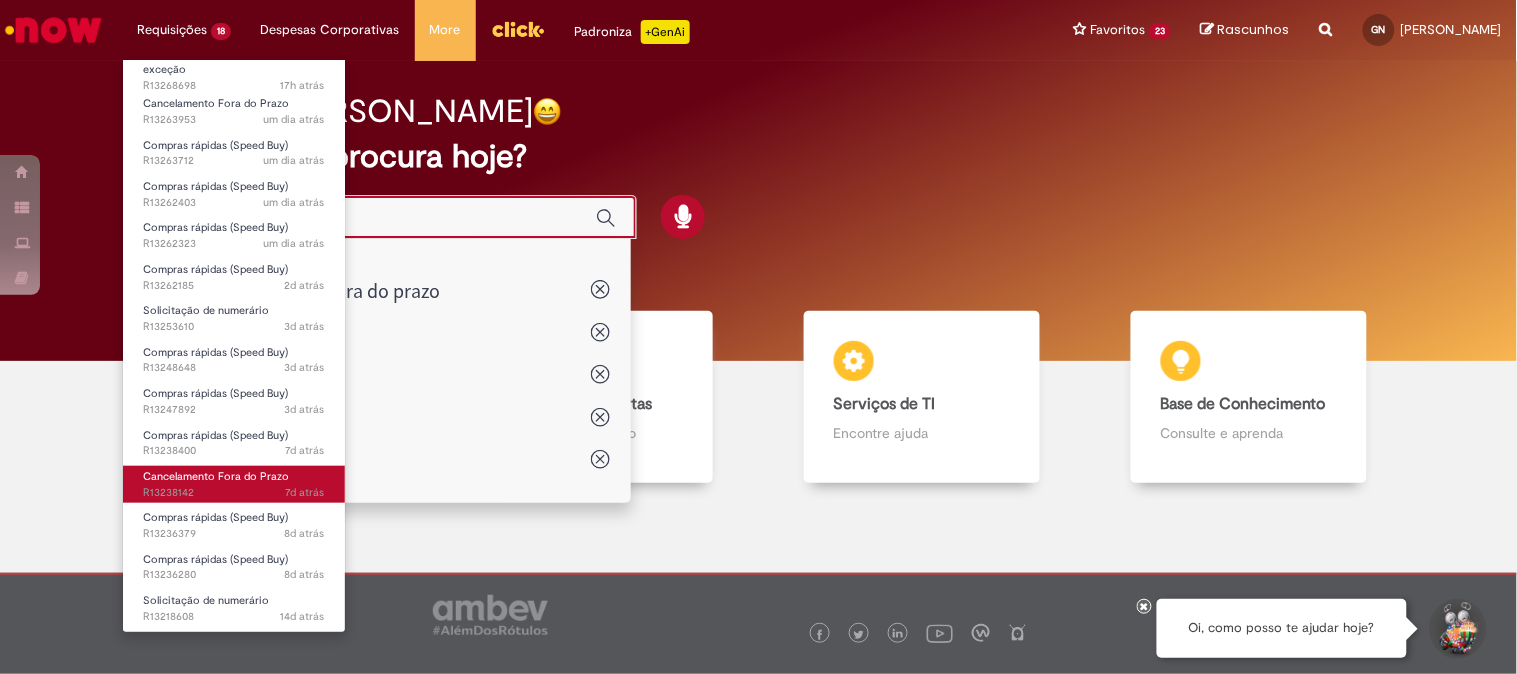 click on "7d atrás 7 dias atrás  R13238142" at bounding box center (234, 493) 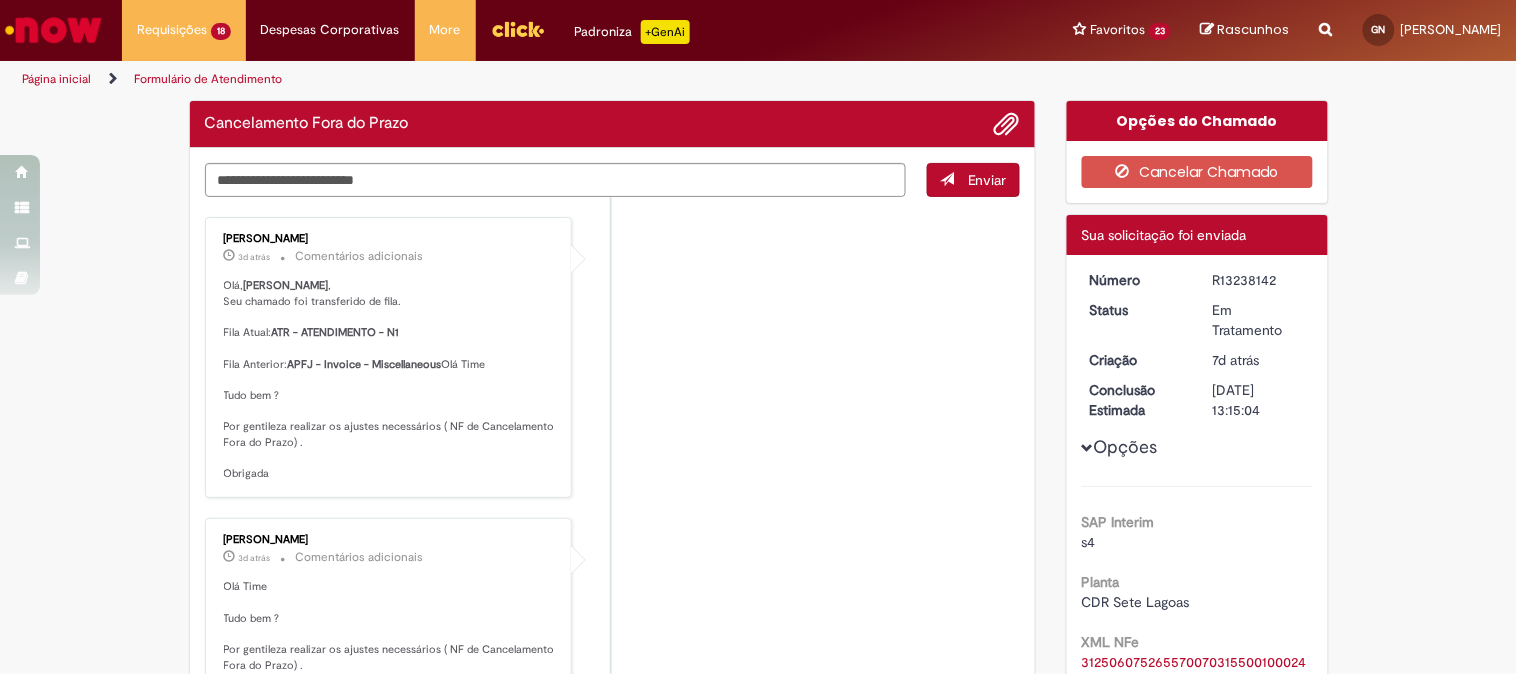 click on "Luciana Mauruto
3d atrás 3 dias atrás     Comentários adicionais
Olá,  Gustavo ,  Seu chamado foi transferido de fila. Fila Atual:  ATR - ATENDIMENTO - N1 Fila Anterior:  APFJ - Invoice - Miscellaneous
Olá Time
Tudo bem ?
Por gentileza realizar os ajustes necessários ( NF de Cancelamento Fora do Prazo) .
Obrigada" at bounding box center [613, 357] 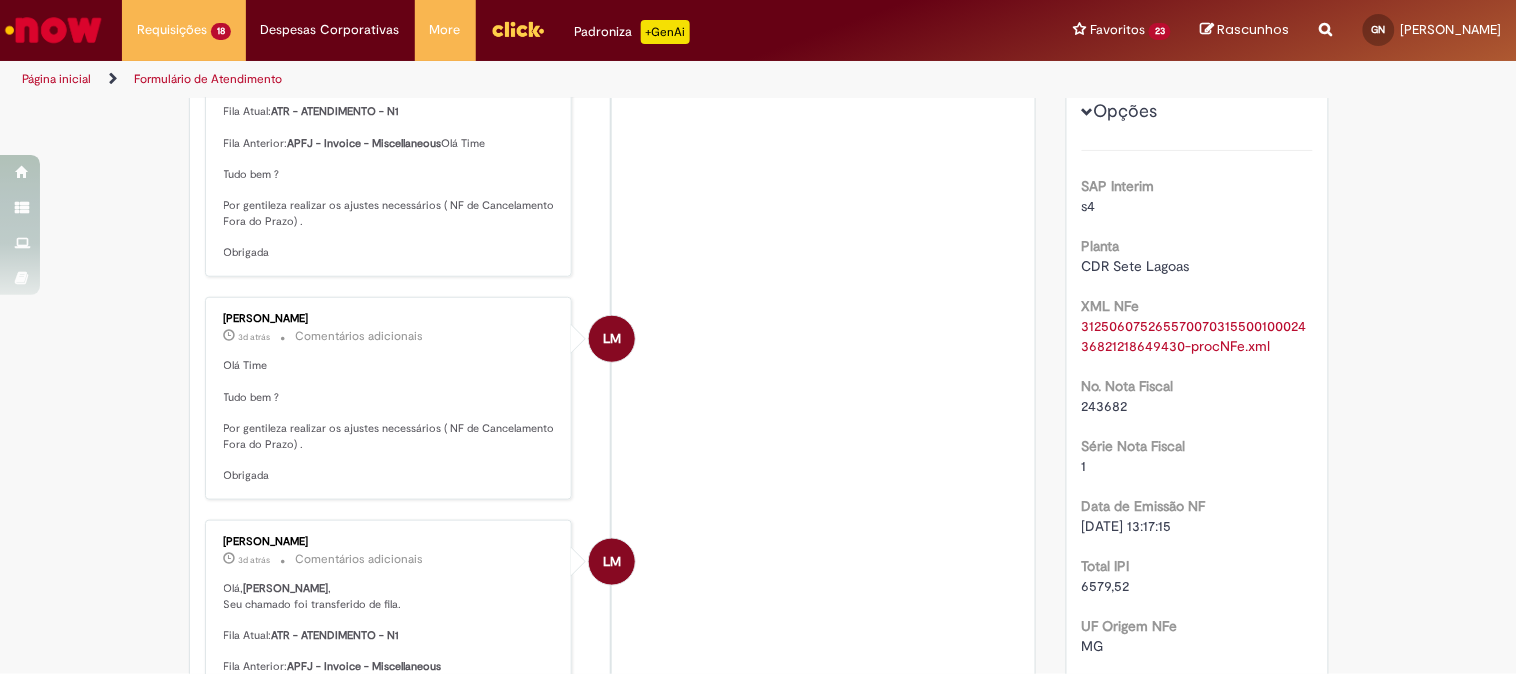 scroll, scrollTop: 0, scrollLeft: 0, axis: both 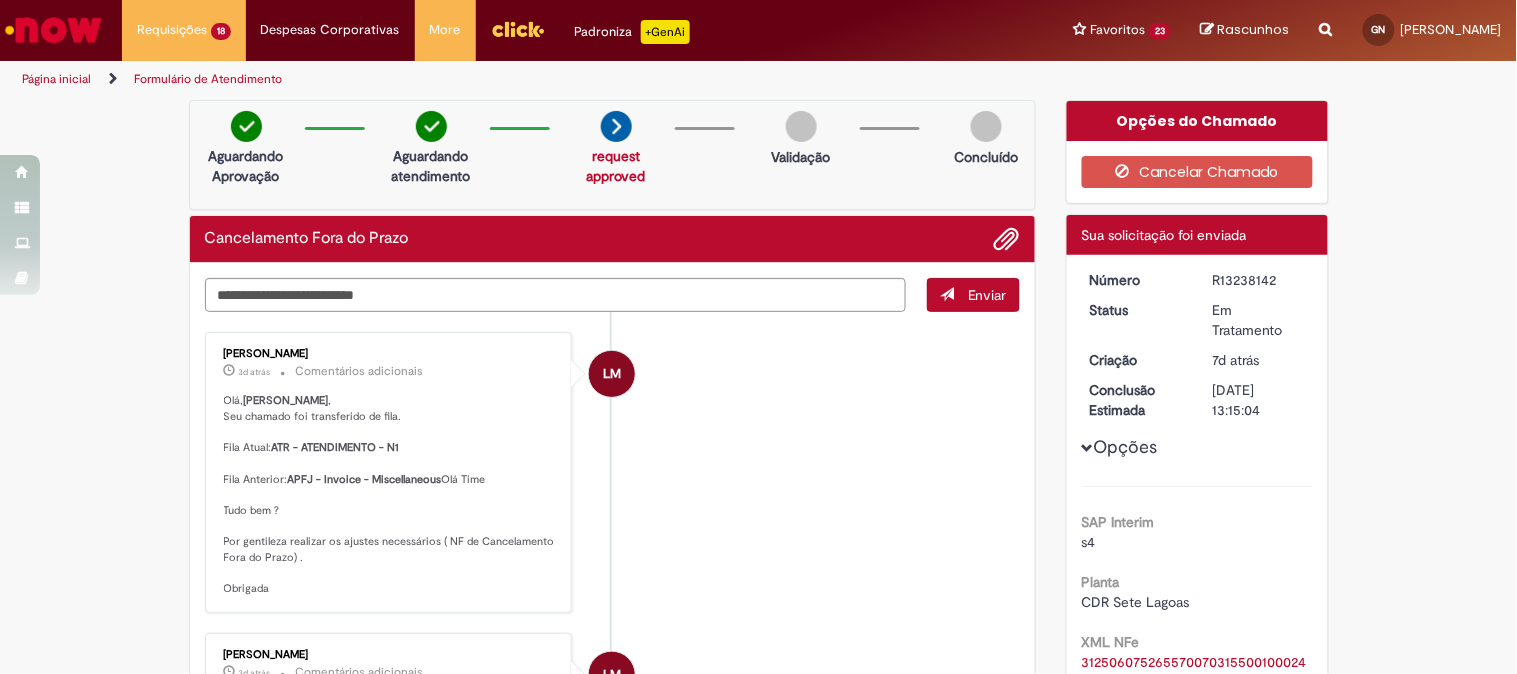 click on "R13238142" at bounding box center [1259, 280] 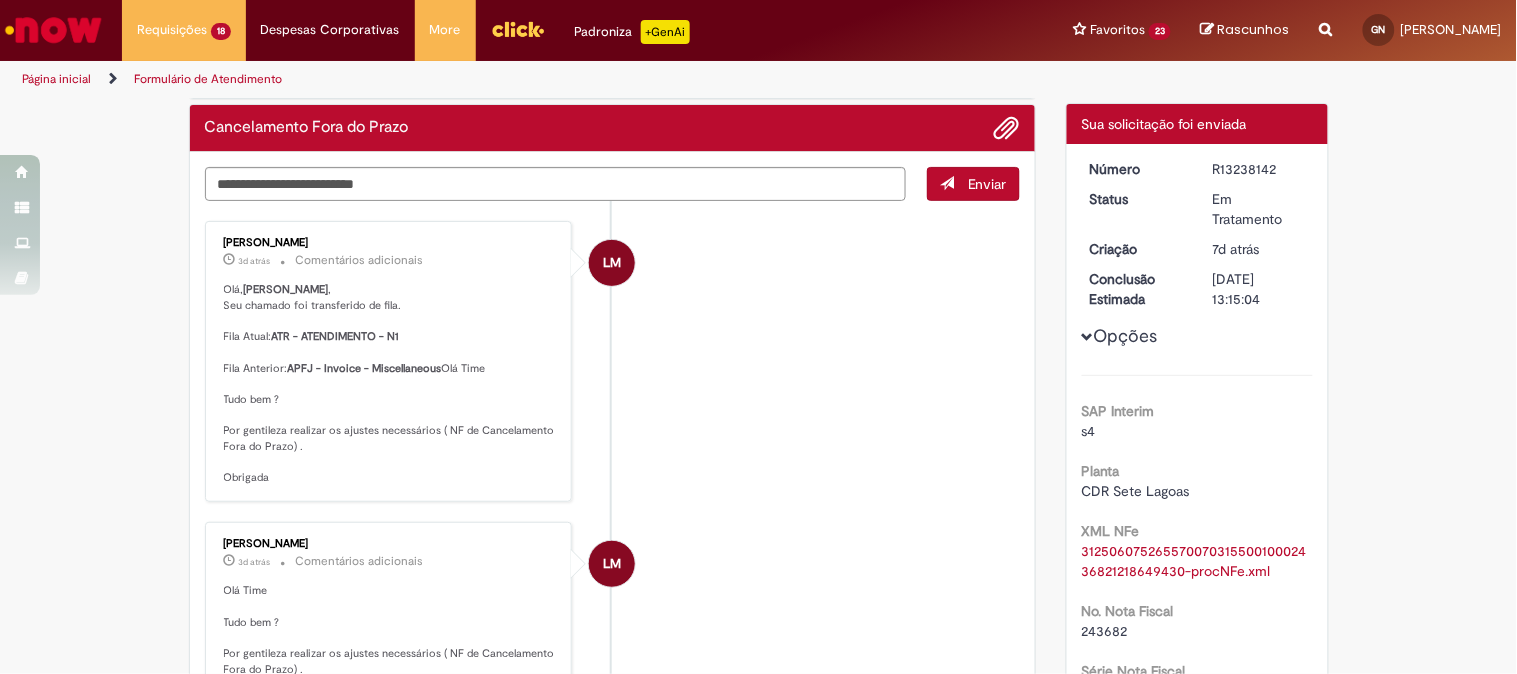 scroll, scrollTop: 0, scrollLeft: 0, axis: both 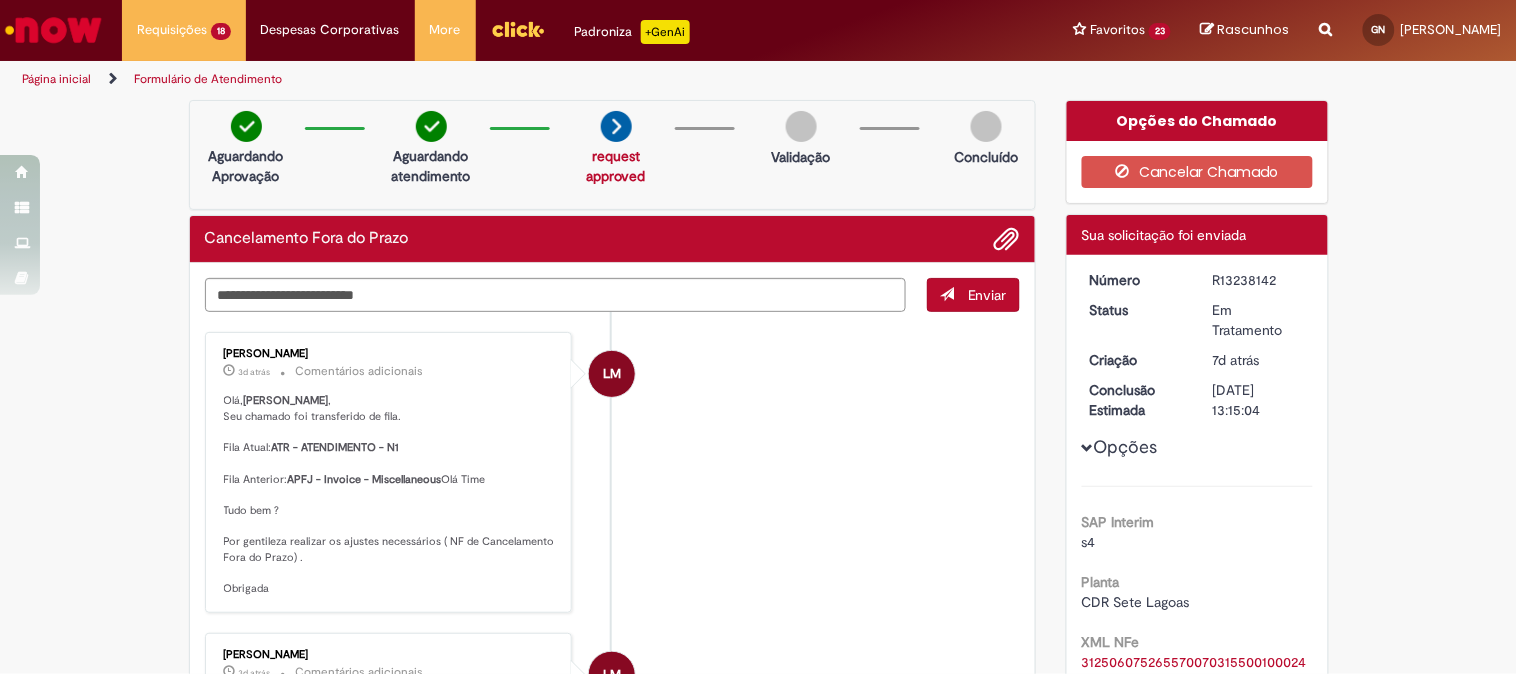 click on "LM
Luciana Mauruto
3d atrás 3 dias atrás     Comentários adicionais
Olá,  Gustavo ,  Seu chamado foi transferido de fila. Fila Atual:  ATR - ATENDIMENTO - N1 Fila Anterior:  APFJ - Invoice - Miscellaneous
Olá Time
Tudo bem ?
Por gentileza realizar os ajustes necessários ( NF de Cancelamento Fora do Prazo) .
Obrigada" at bounding box center (613, 472) 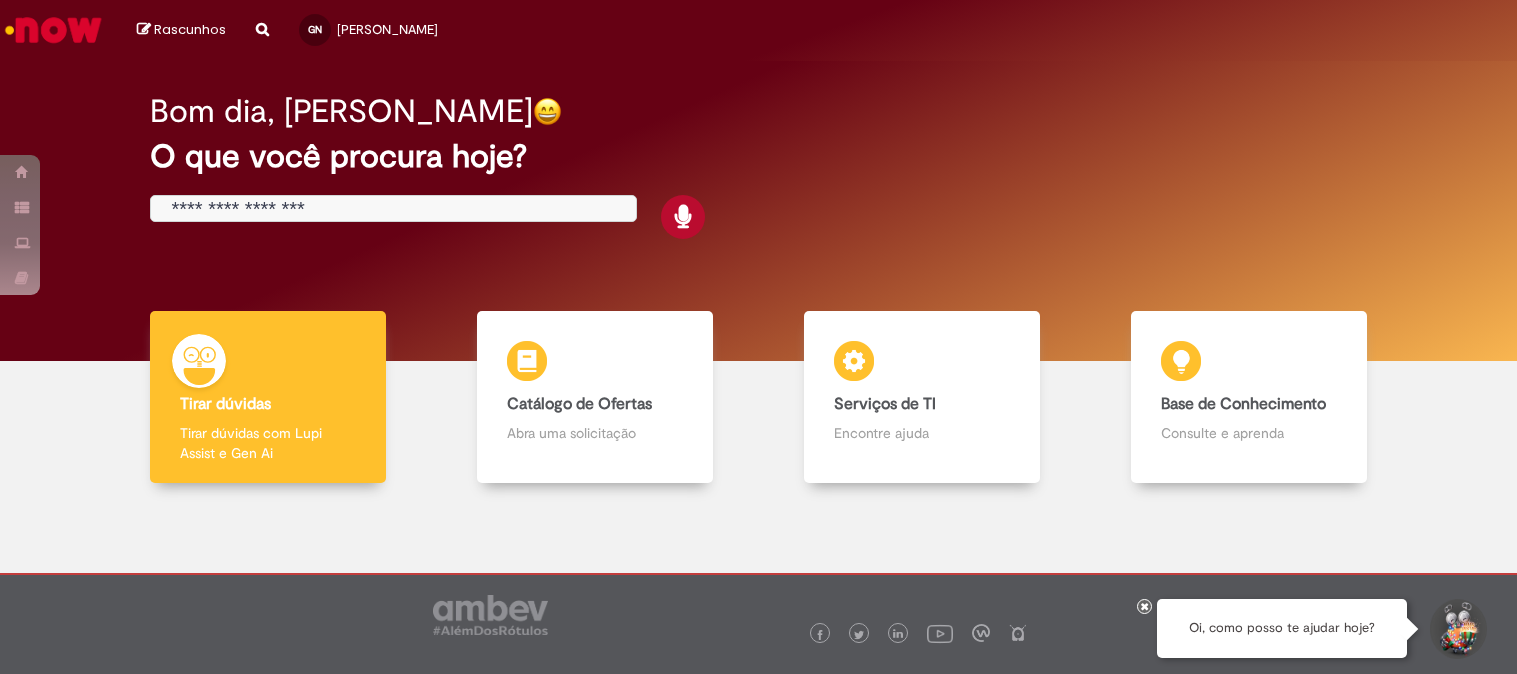scroll, scrollTop: 0, scrollLeft: 0, axis: both 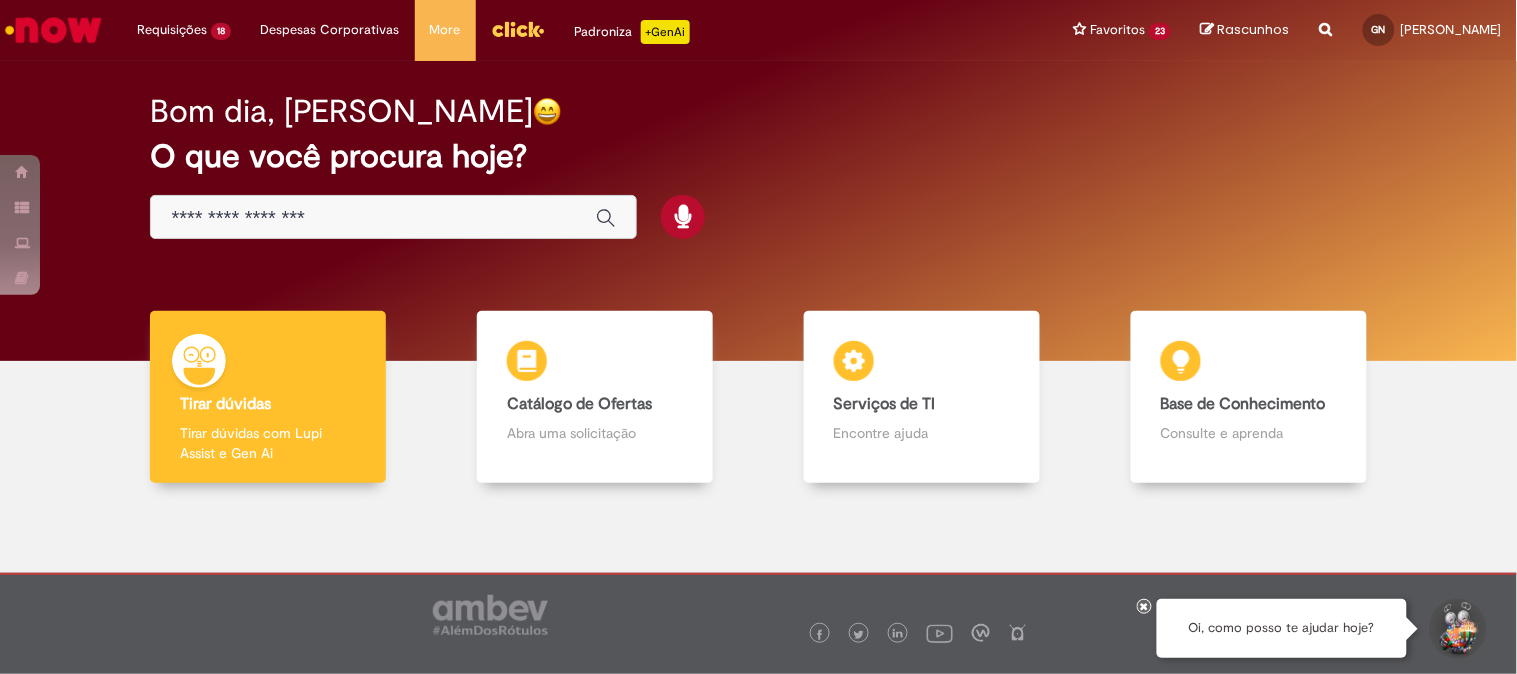 click at bounding box center [373, 218] 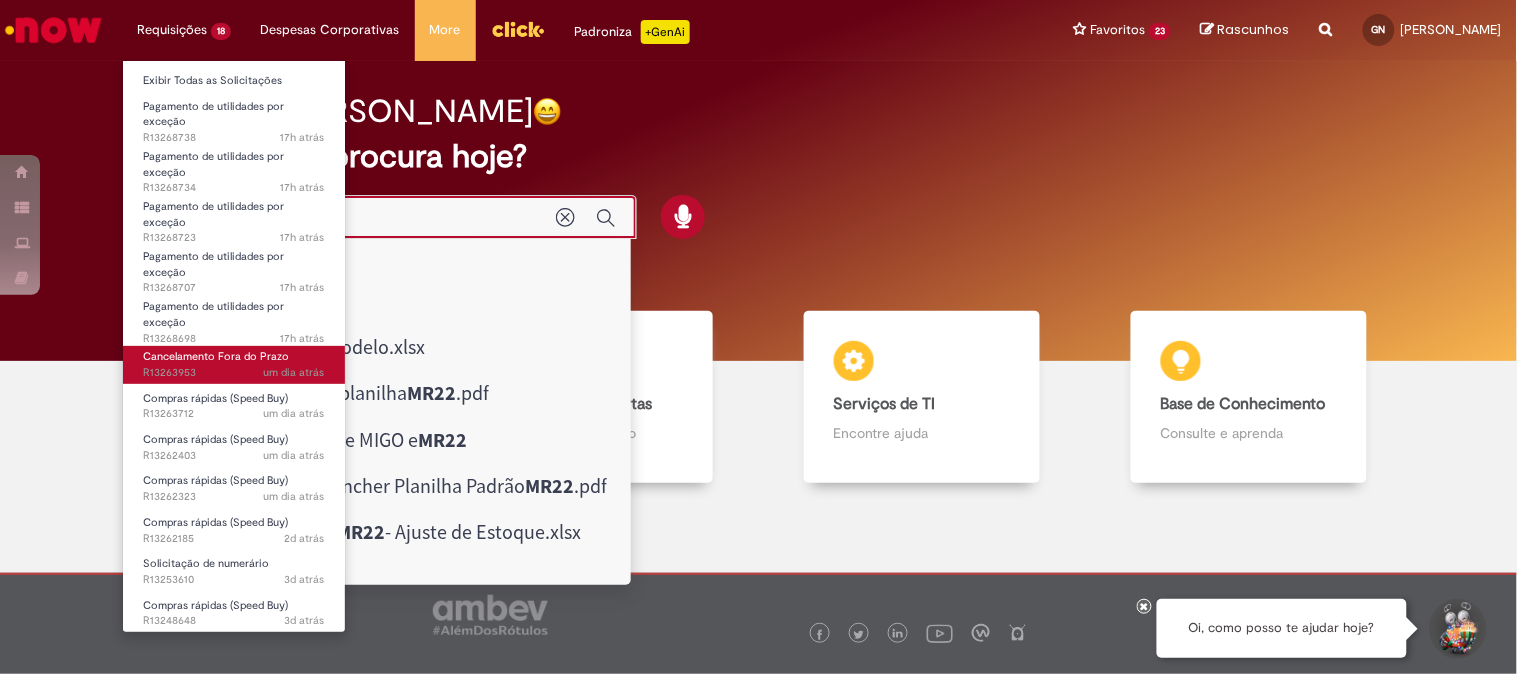 type on "****" 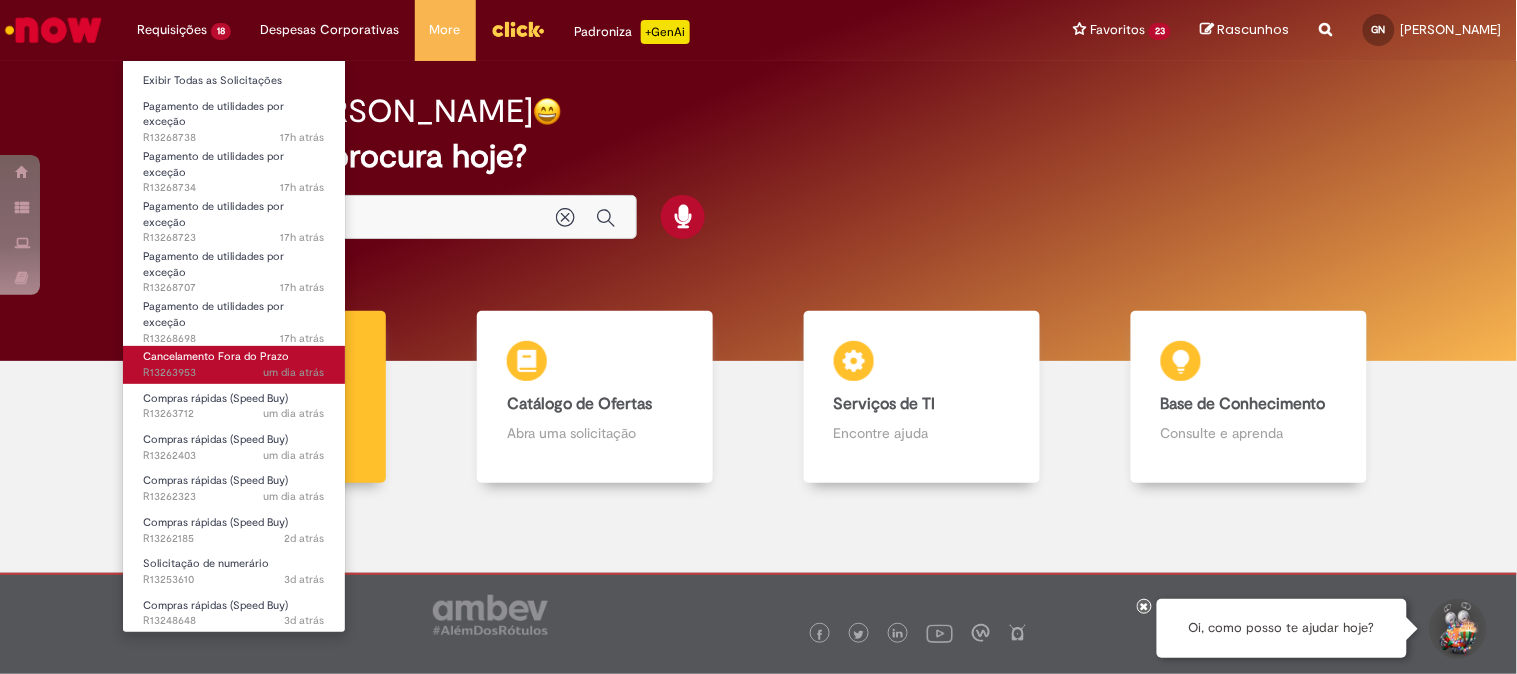 click on "um dia atrás um dia atrás  R13263953" at bounding box center (234, 373) 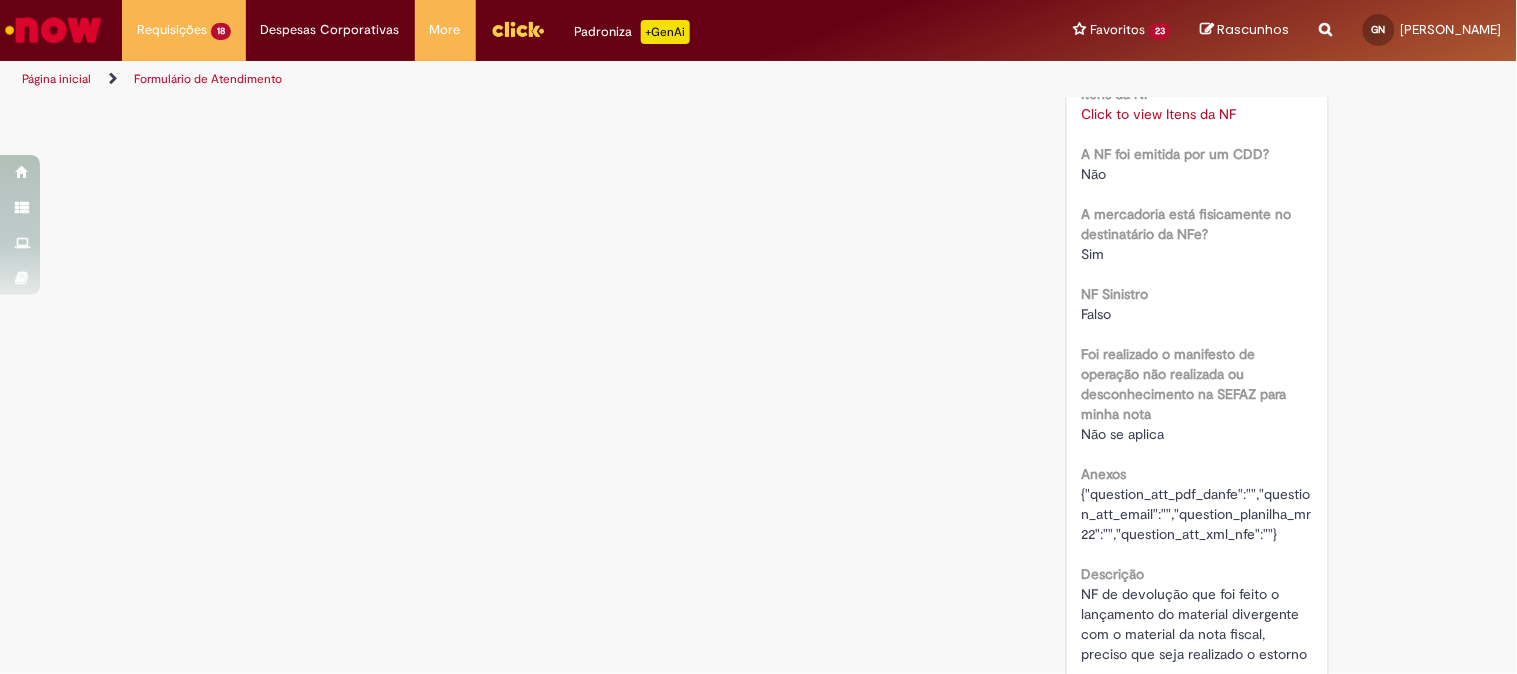 scroll, scrollTop: 2115, scrollLeft: 0, axis: vertical 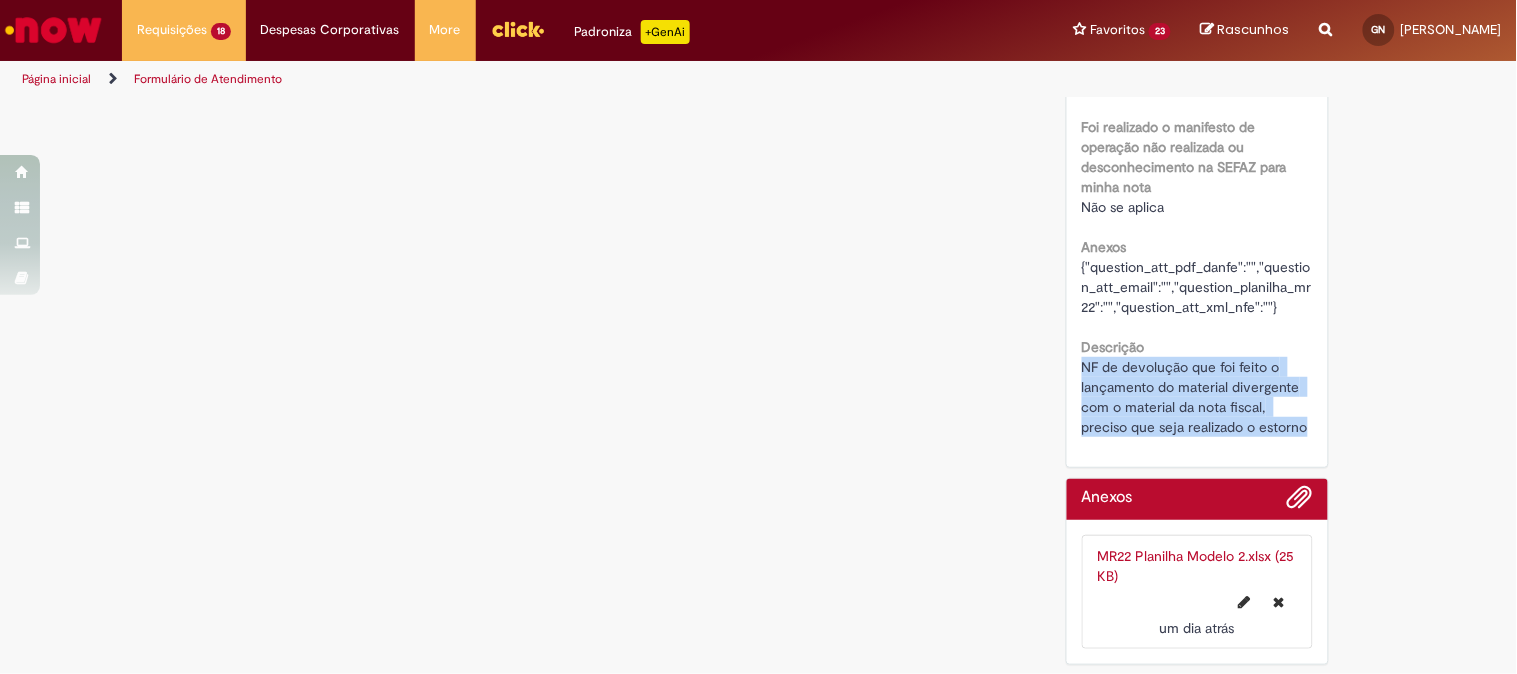 drag, startPoint x: 1295, startPoint y: 420, endPoint x: 1051, endPoint y: 363, distance: 250.56935 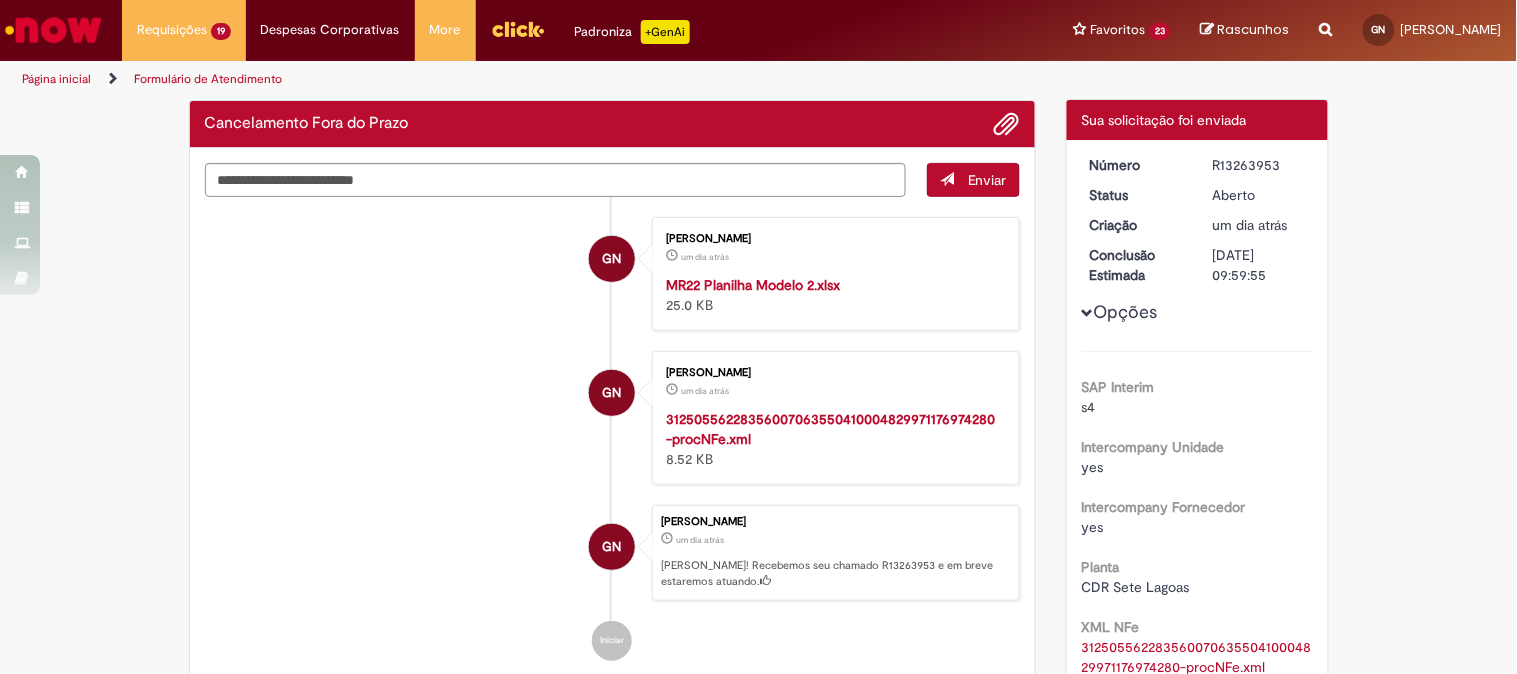 scroll, scrollTop: 0, scrollLeft: 0, axis: both 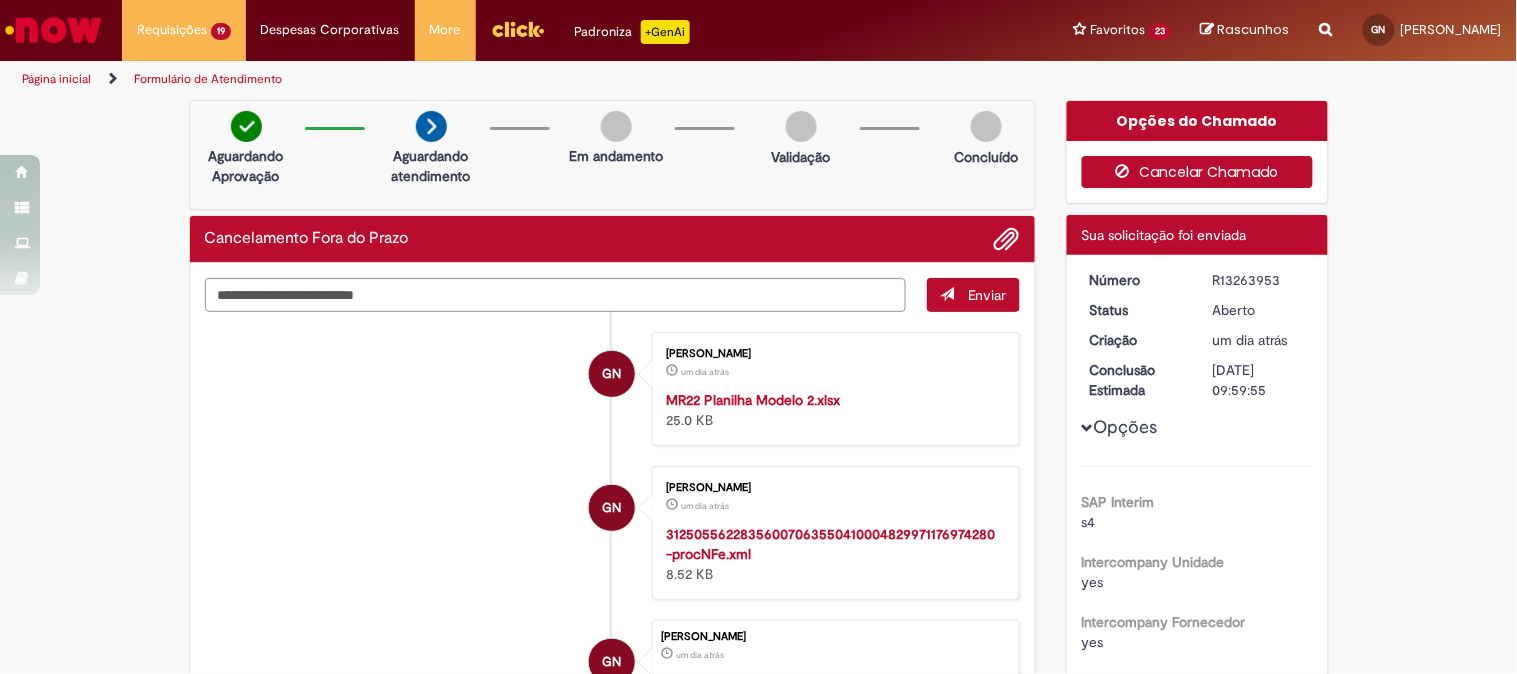 click on "Cancelar Chamado" at bounding box center (1197, 172) 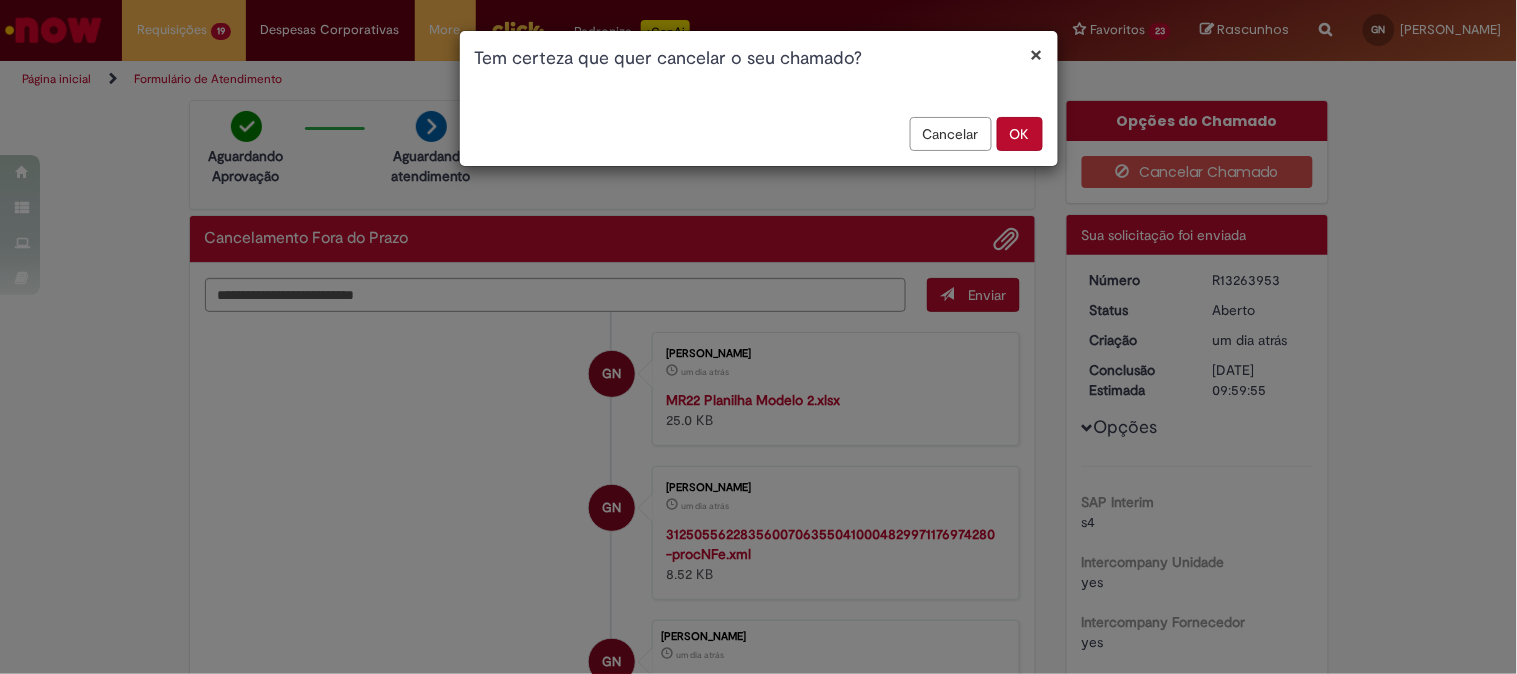 click on "OK" at bounding box center (1020, 134) 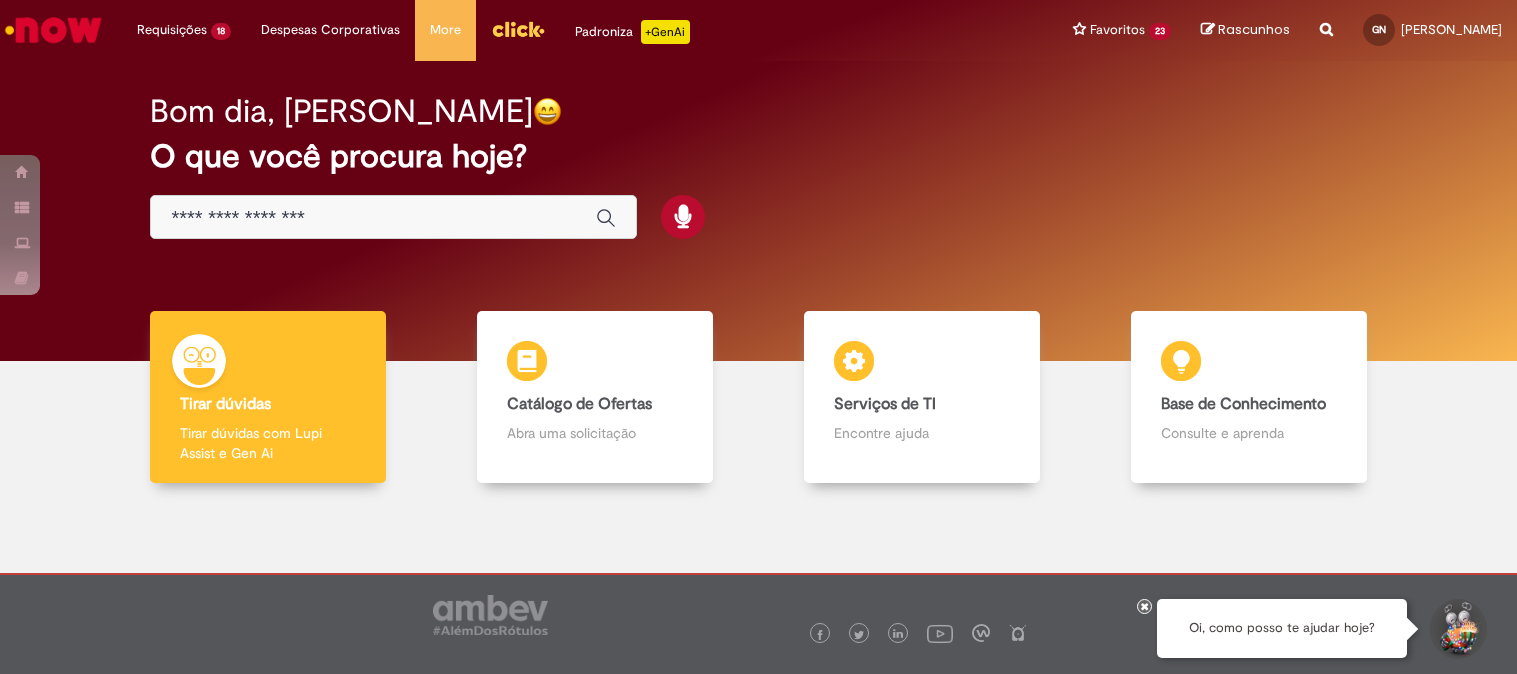 scroll, scrollTop: 0, scrollLeft: 0, axis: both 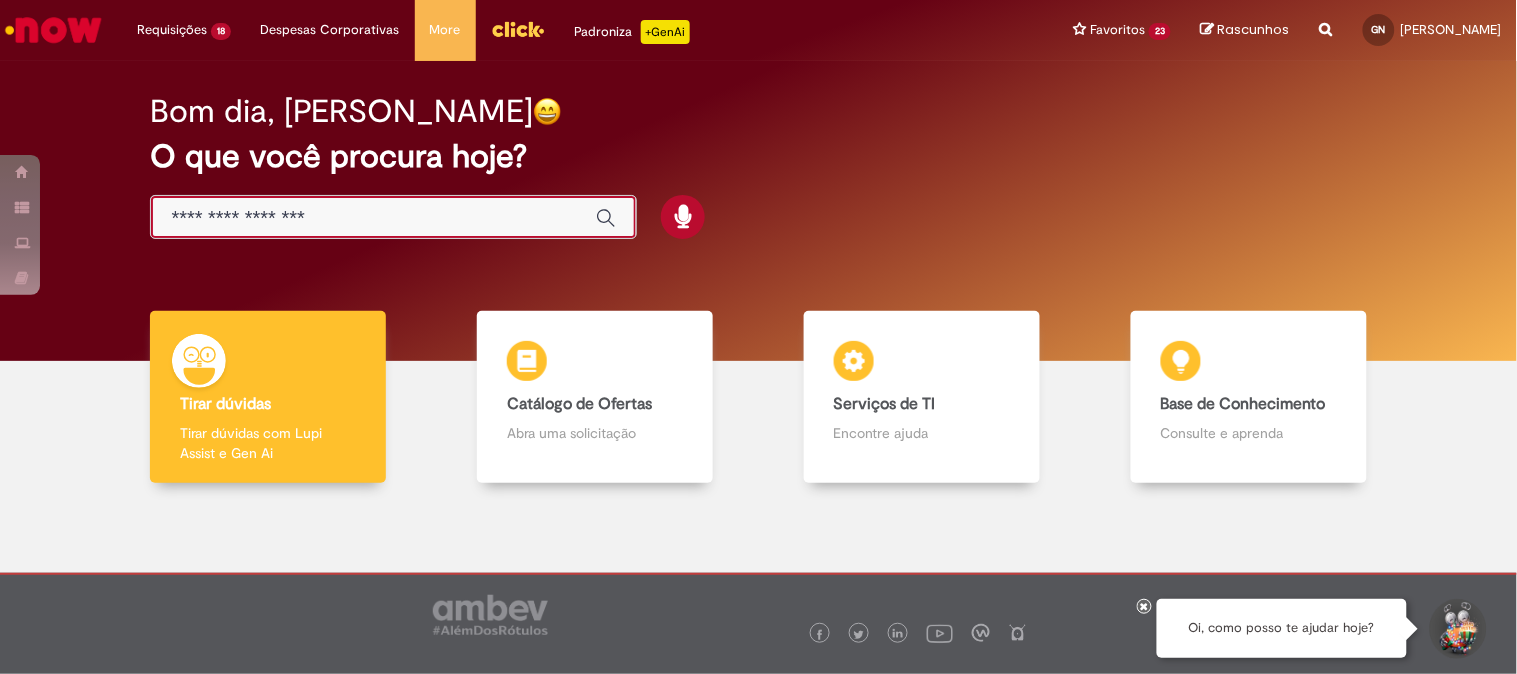 click at bounding box center [373, 218] 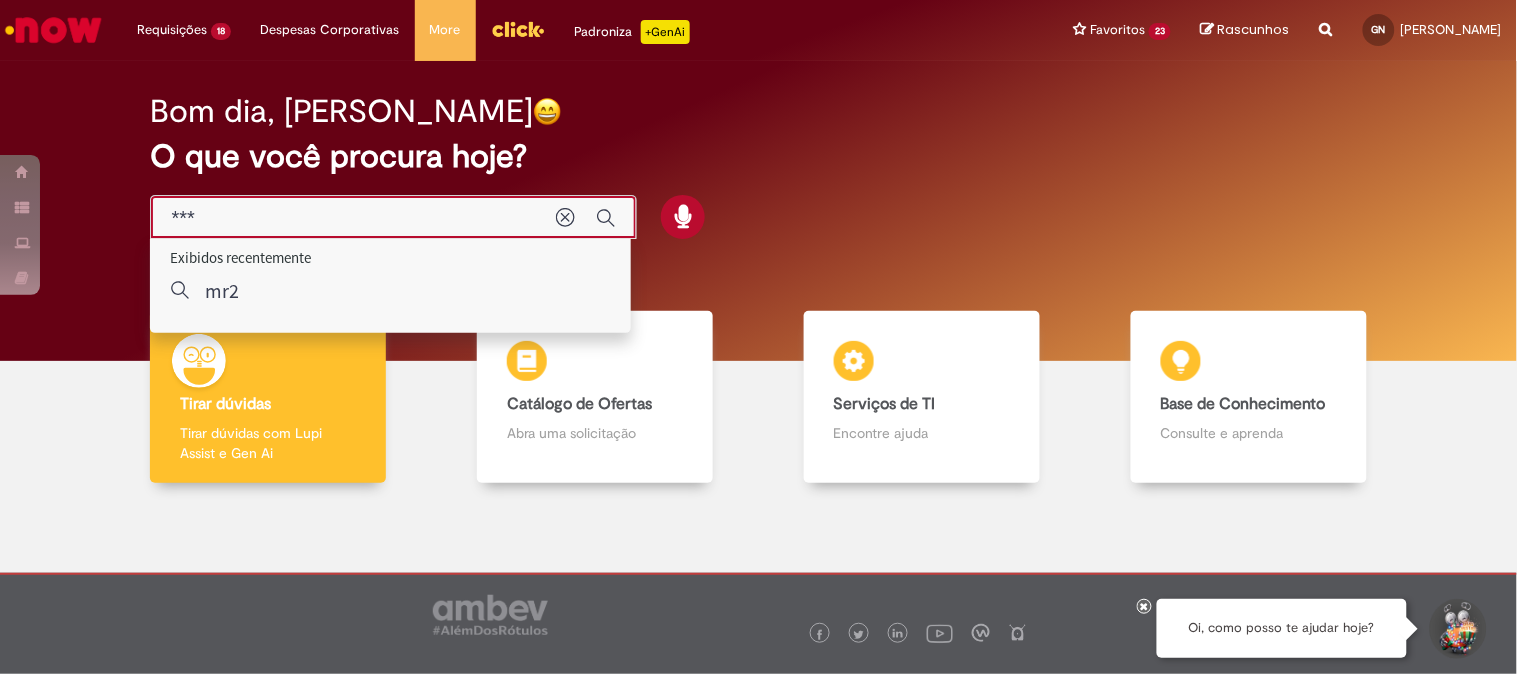 type on "****" 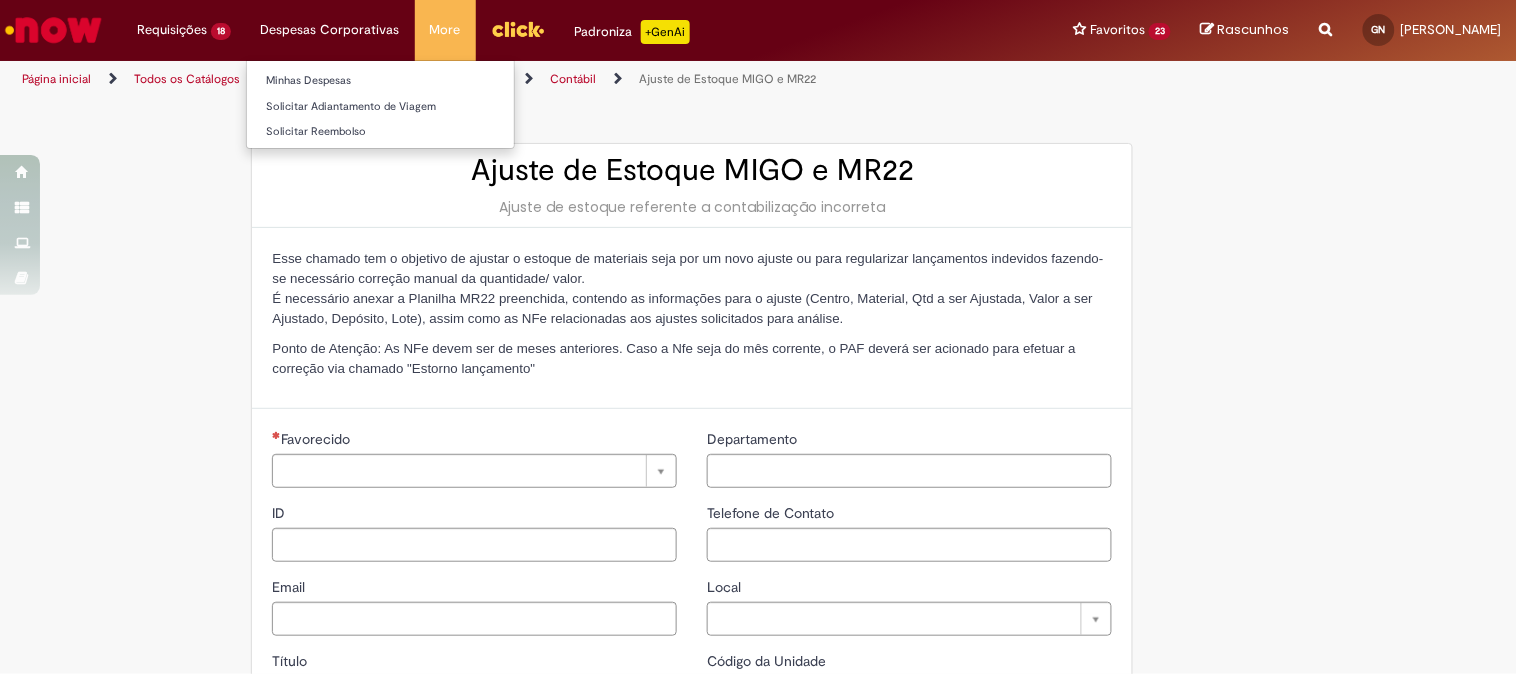 type on "********" 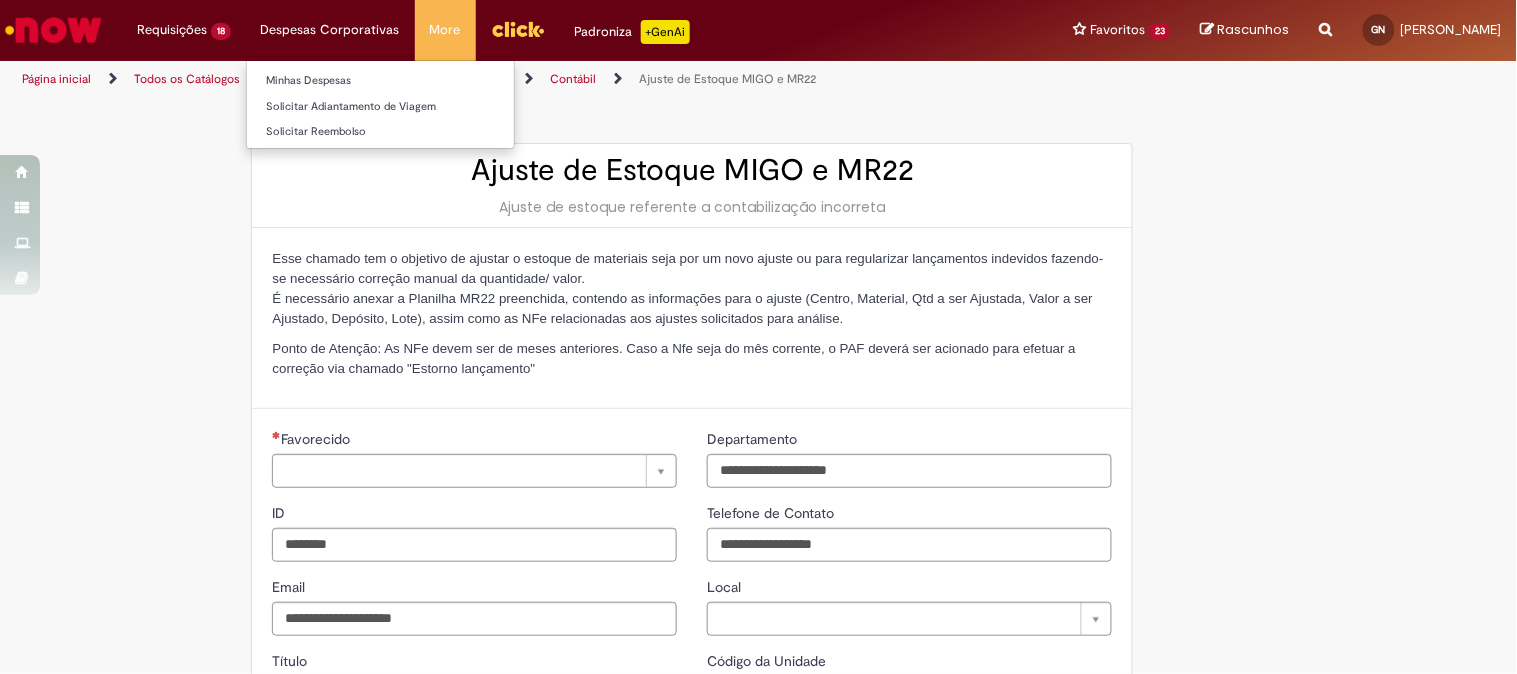 type on "**********" 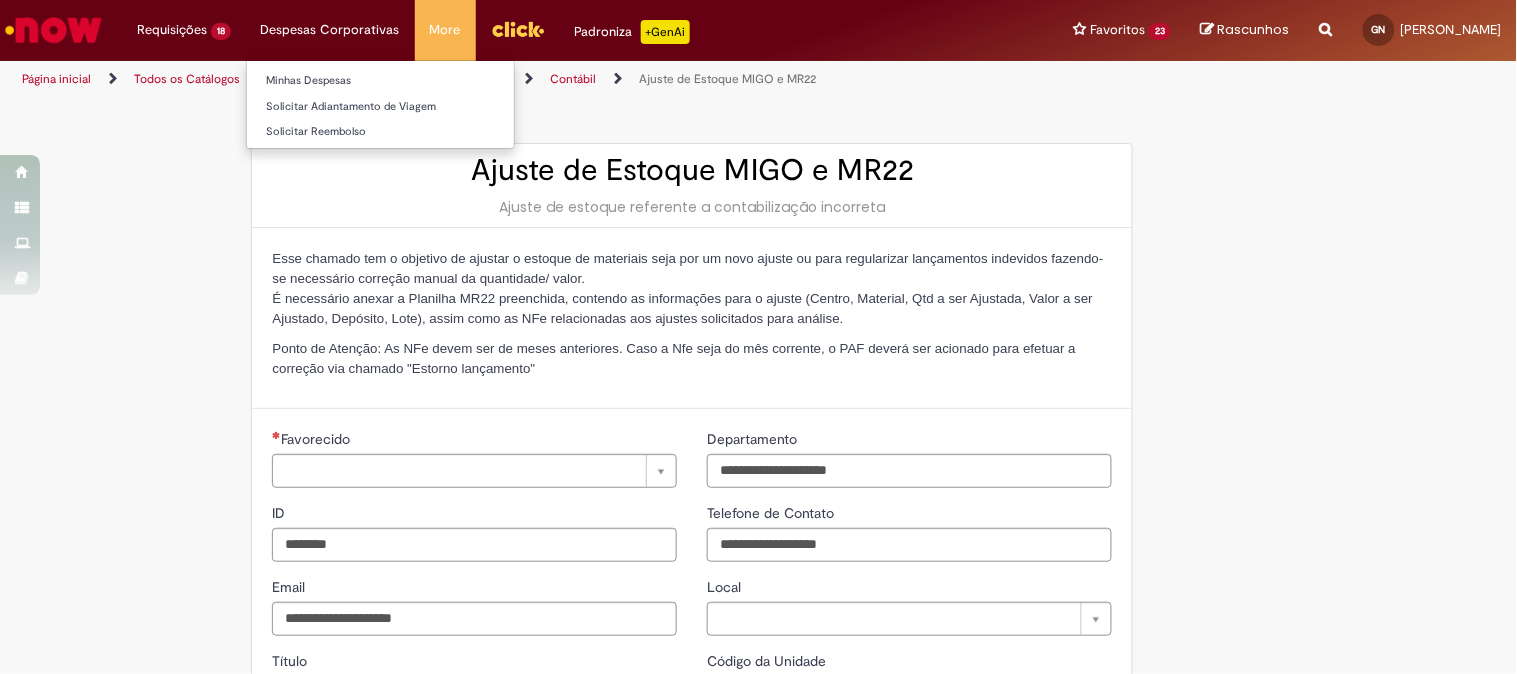 type on "**********" 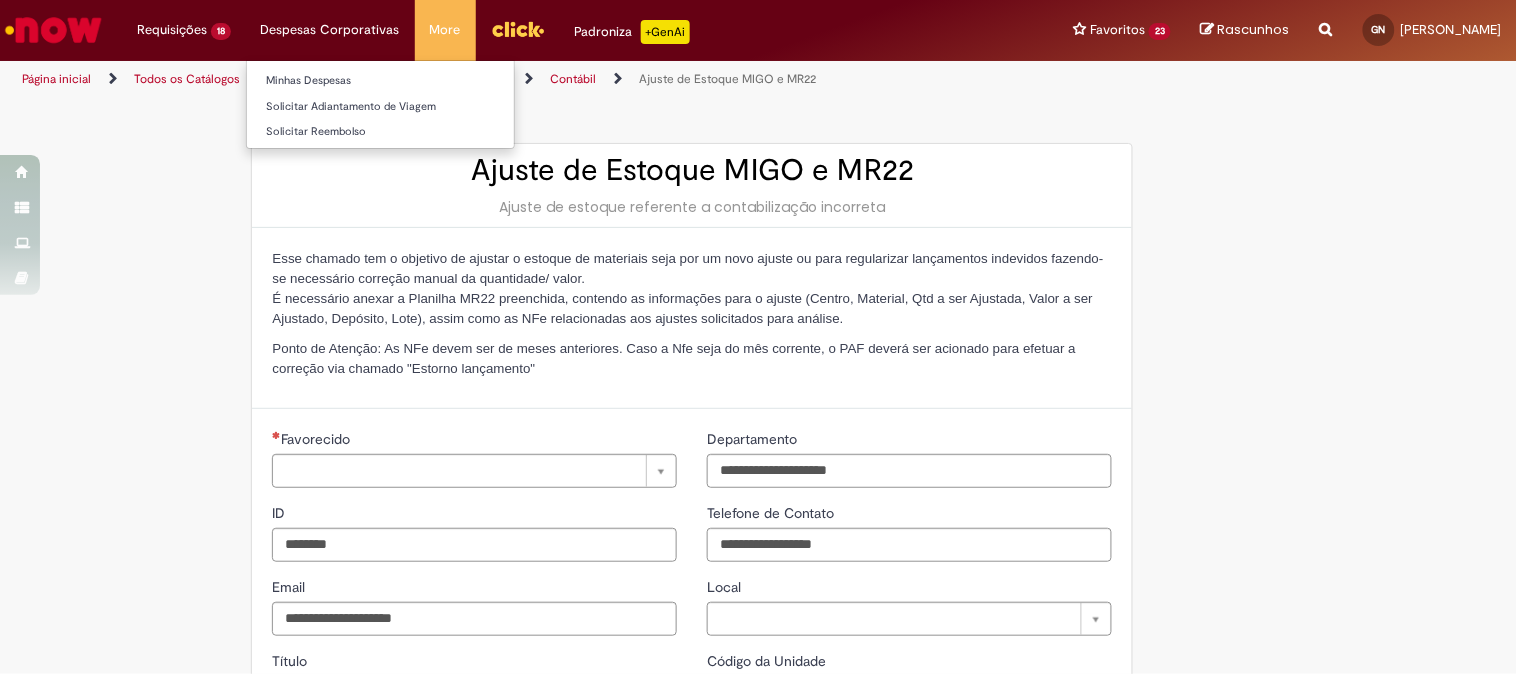 type on "**********" 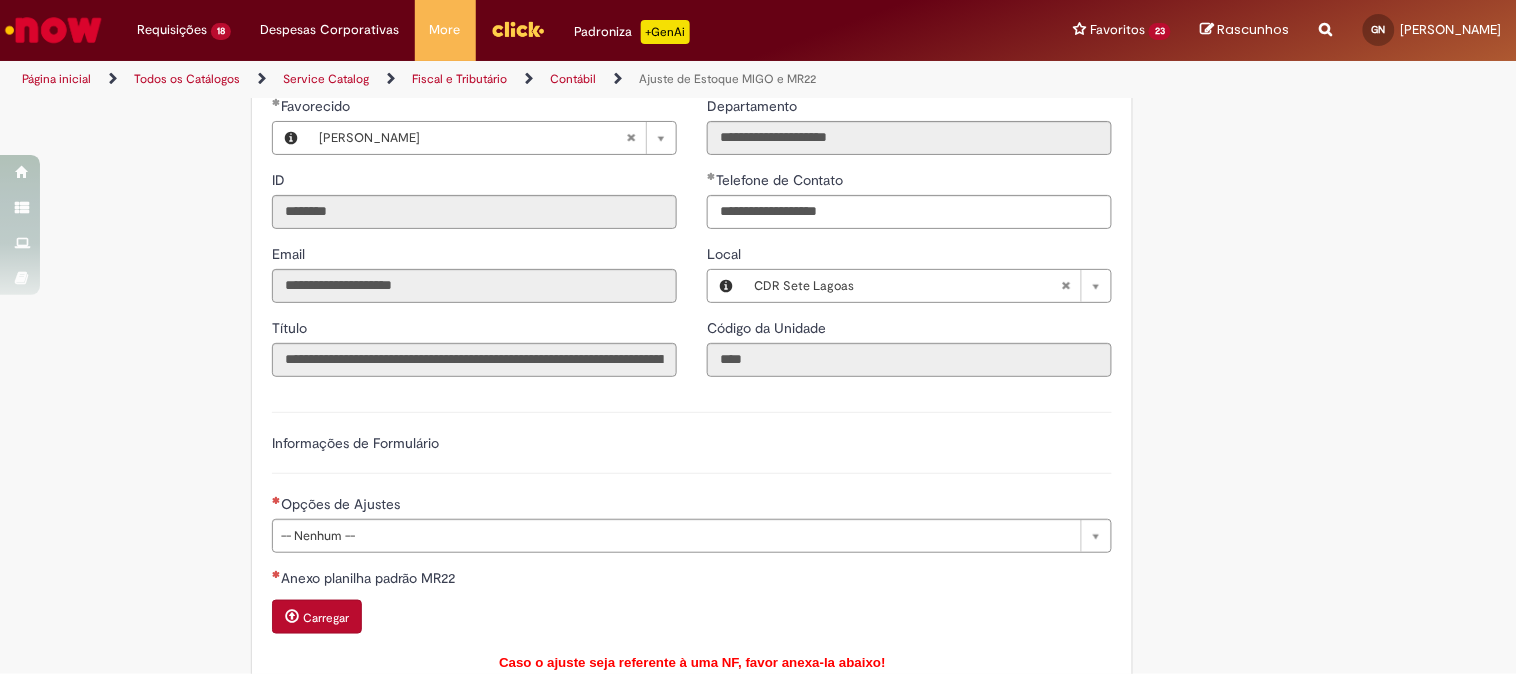 scroll, scrollTop: 555, scrollLeft: 0, axis: vertical 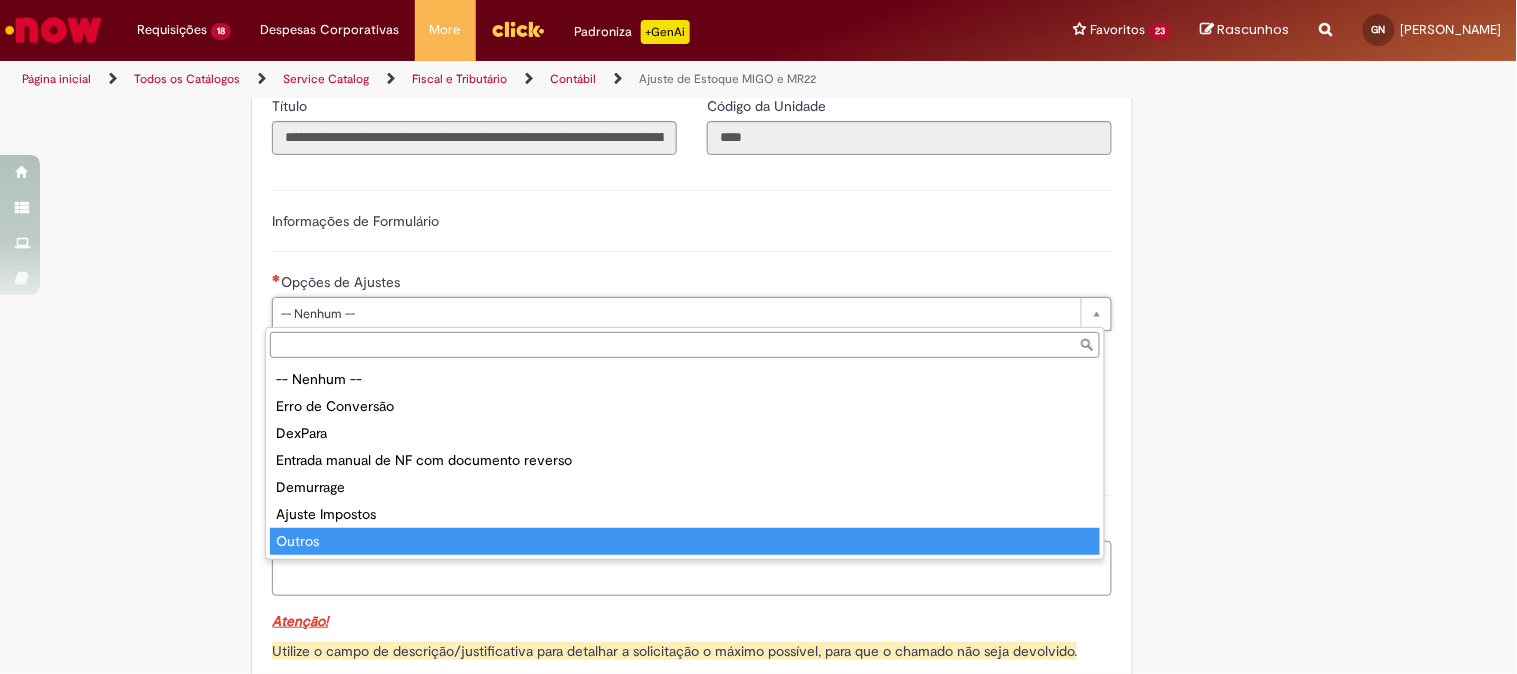 type on "******" 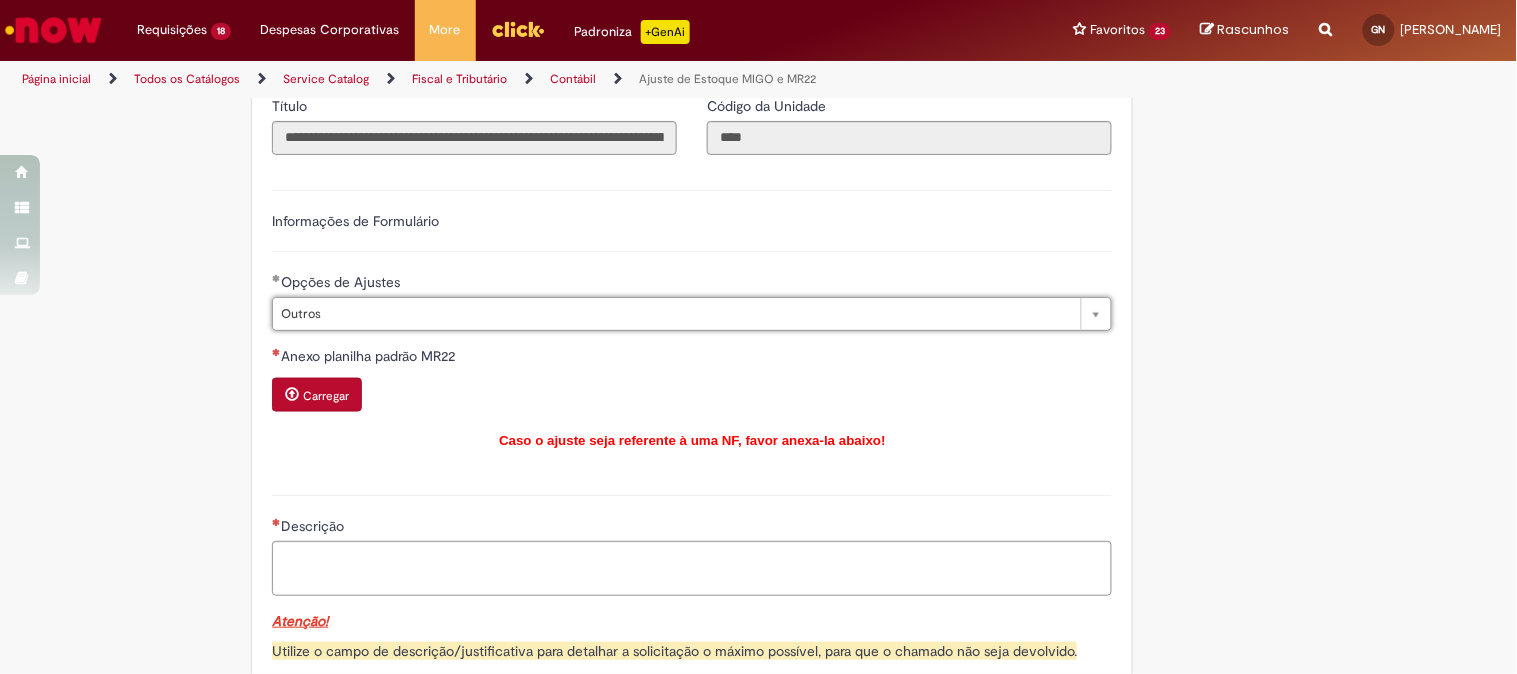 click on "**********" at bounding box center [661, 291] 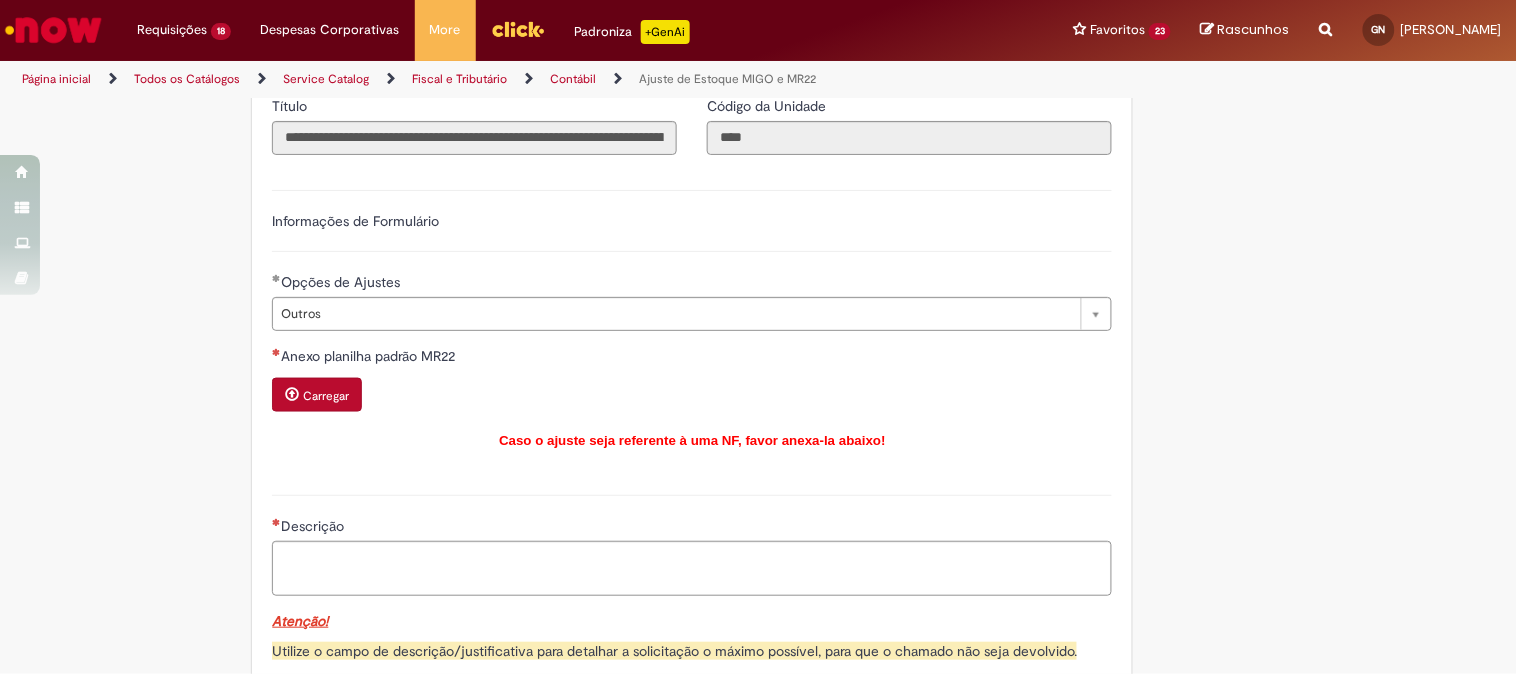 click on "**********" at bounding box center [692, 323] 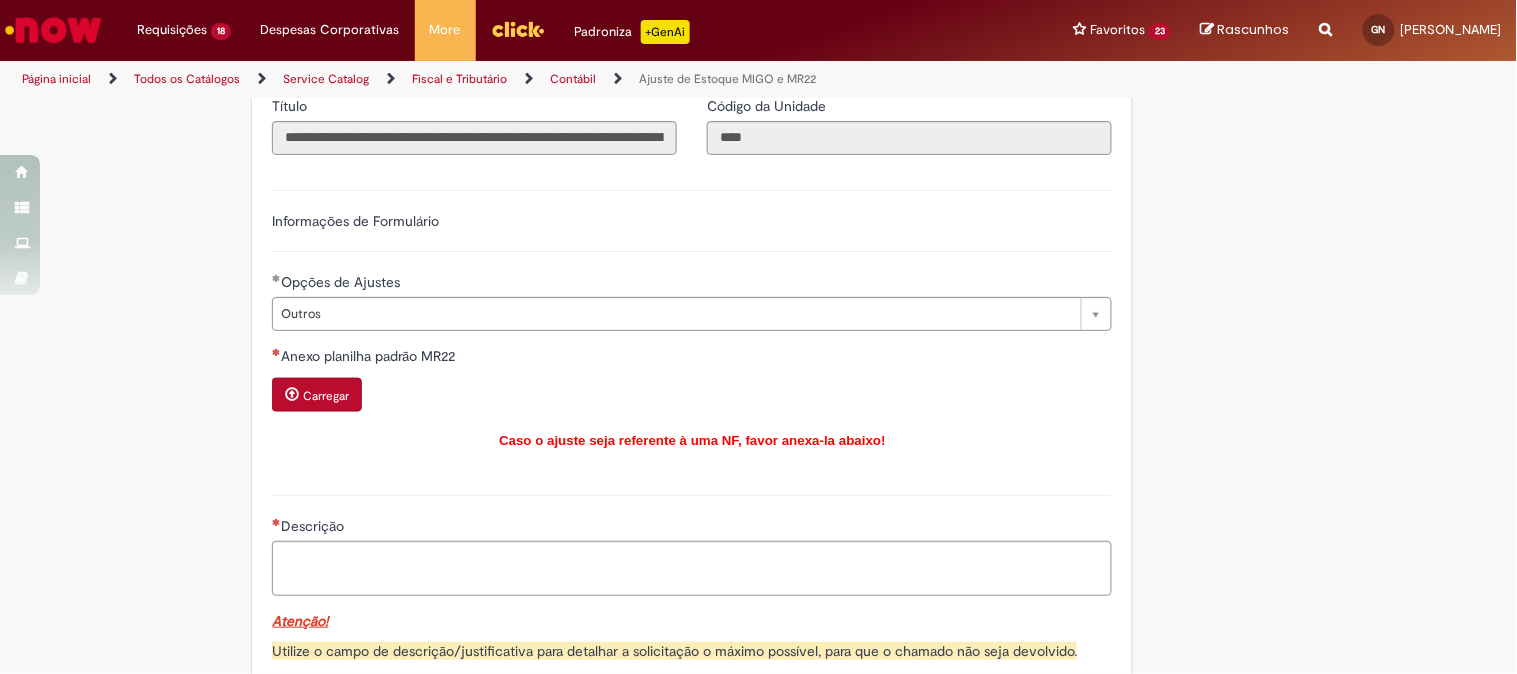 click on "Carregar" at bounding box center [326, 396] 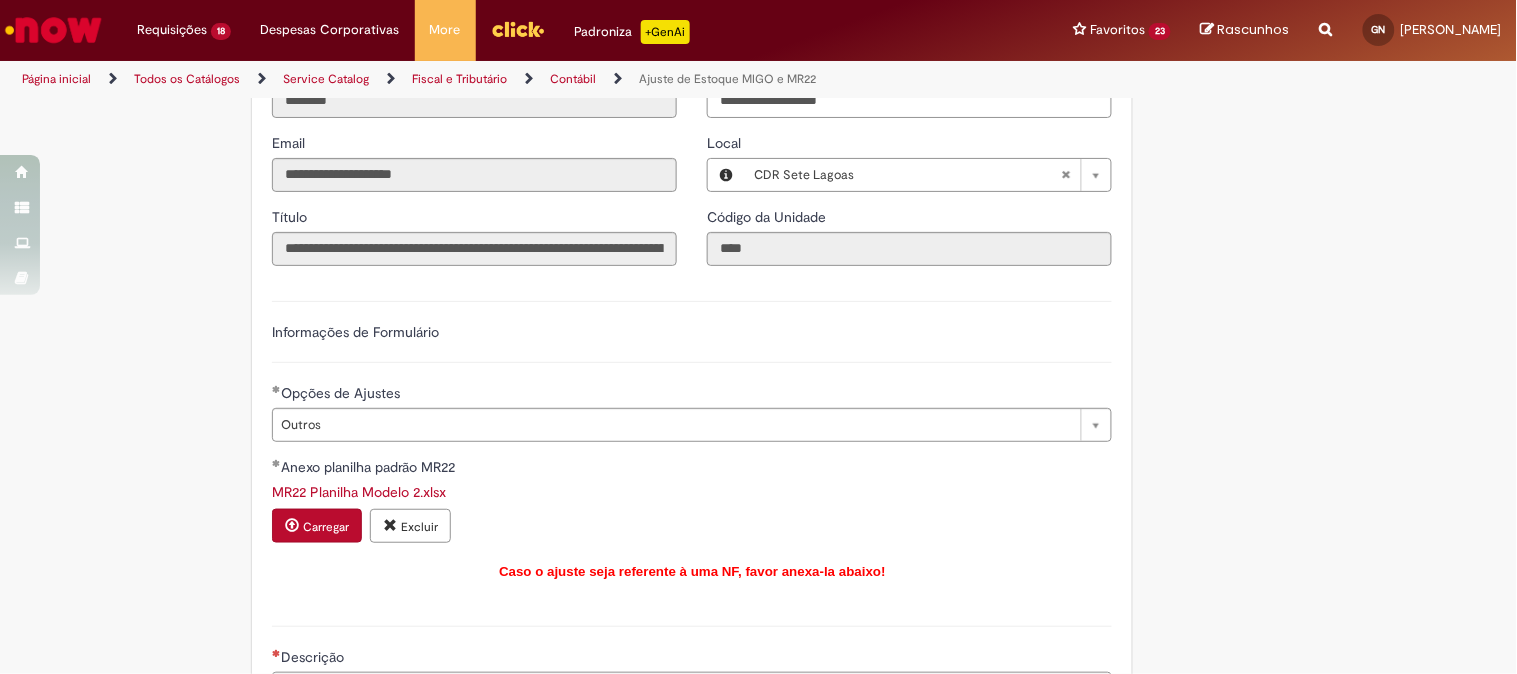 scroll, scrollTop: 777, scrollLeft: 0, axis: vertical 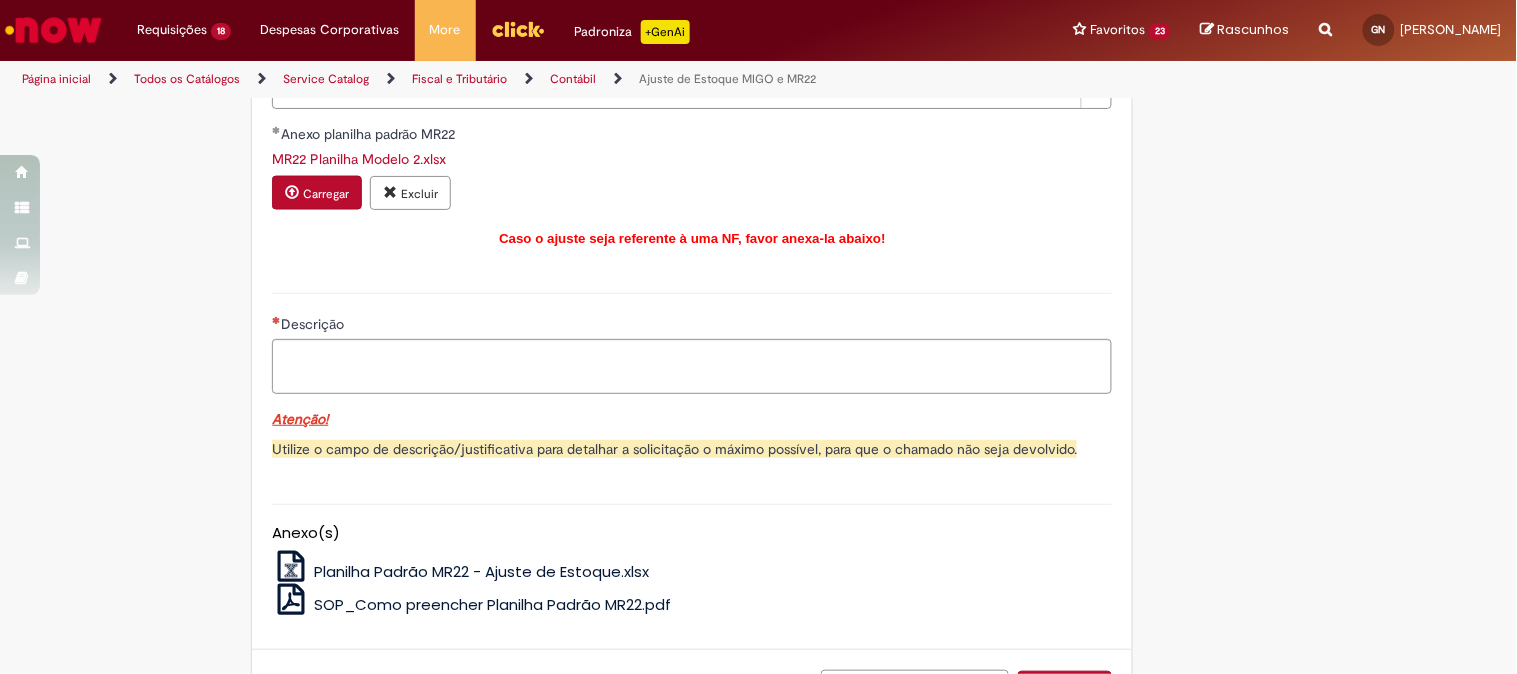 click on "Descrição" at bounding box center (692, 326) 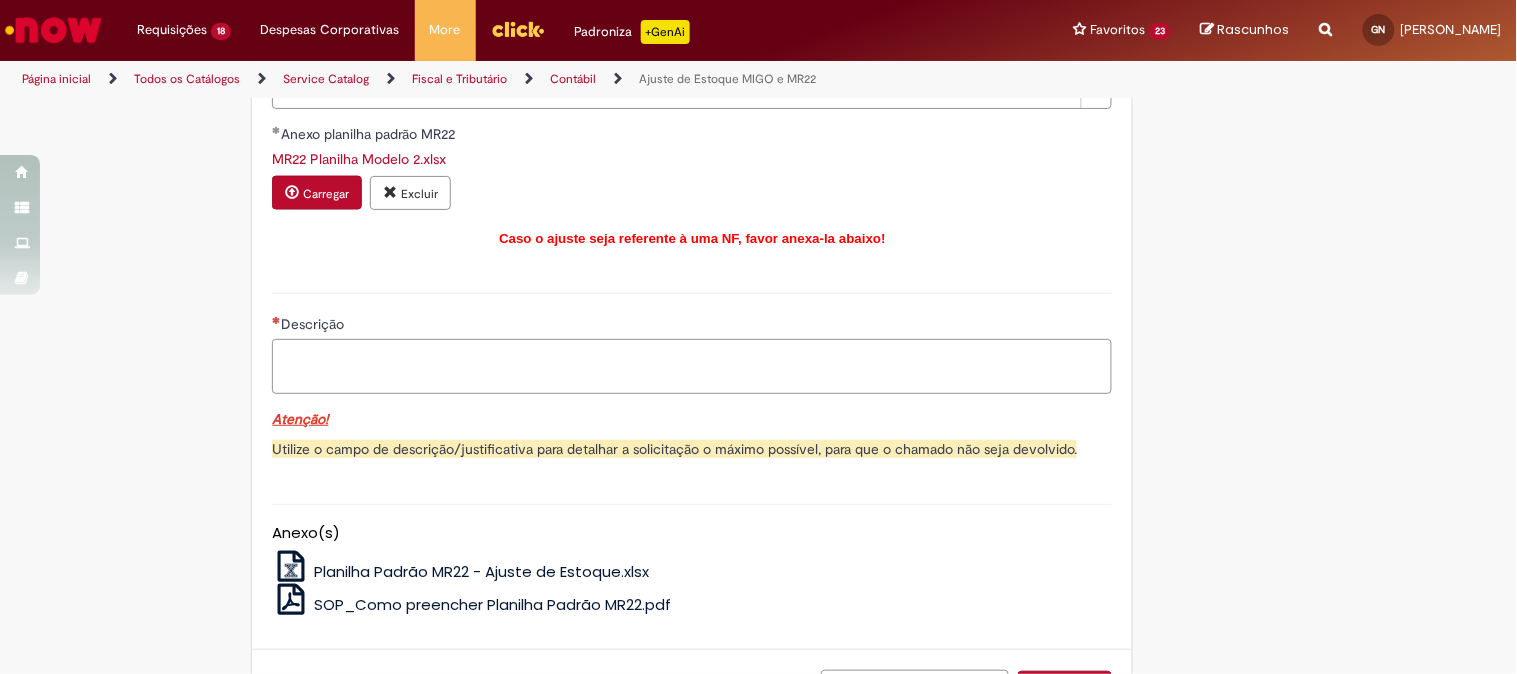 click on "Descrição" at bounding box center [692, 366] 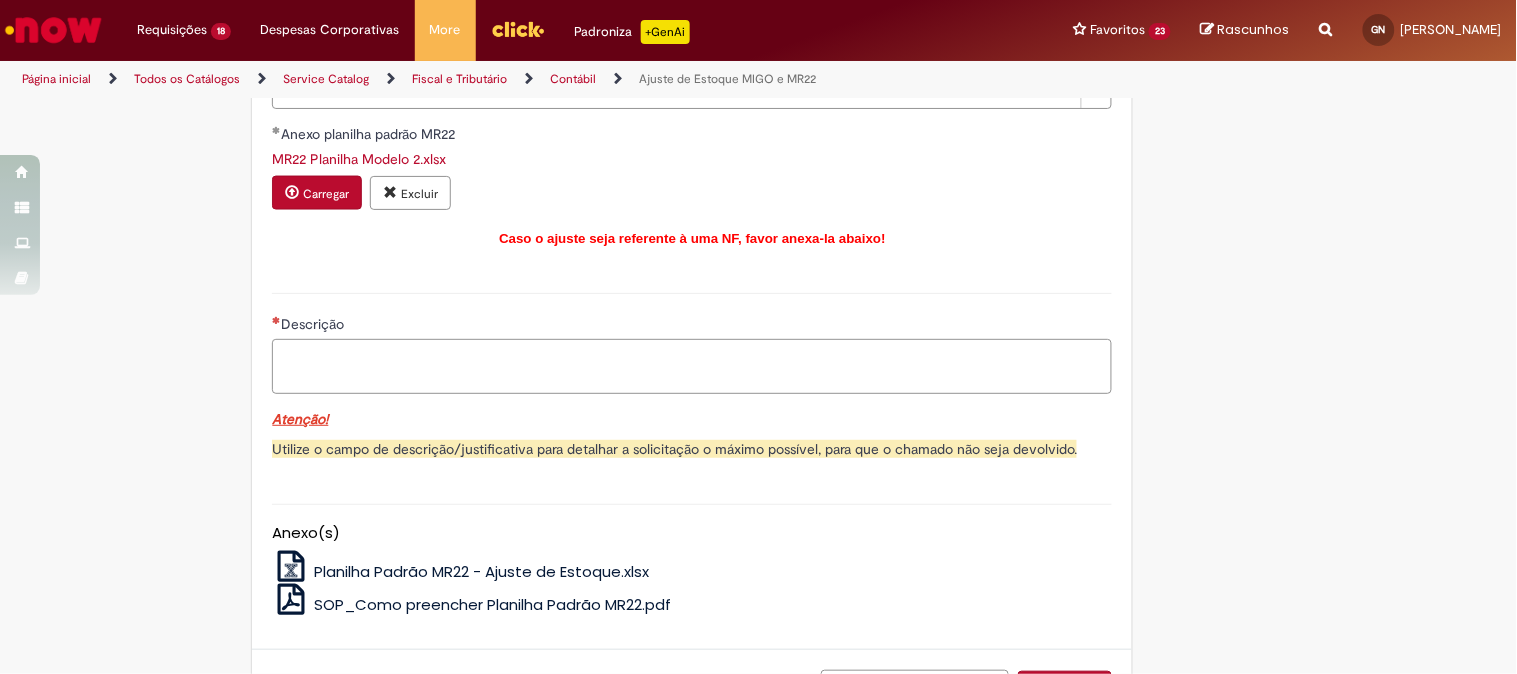 paste on "**********" 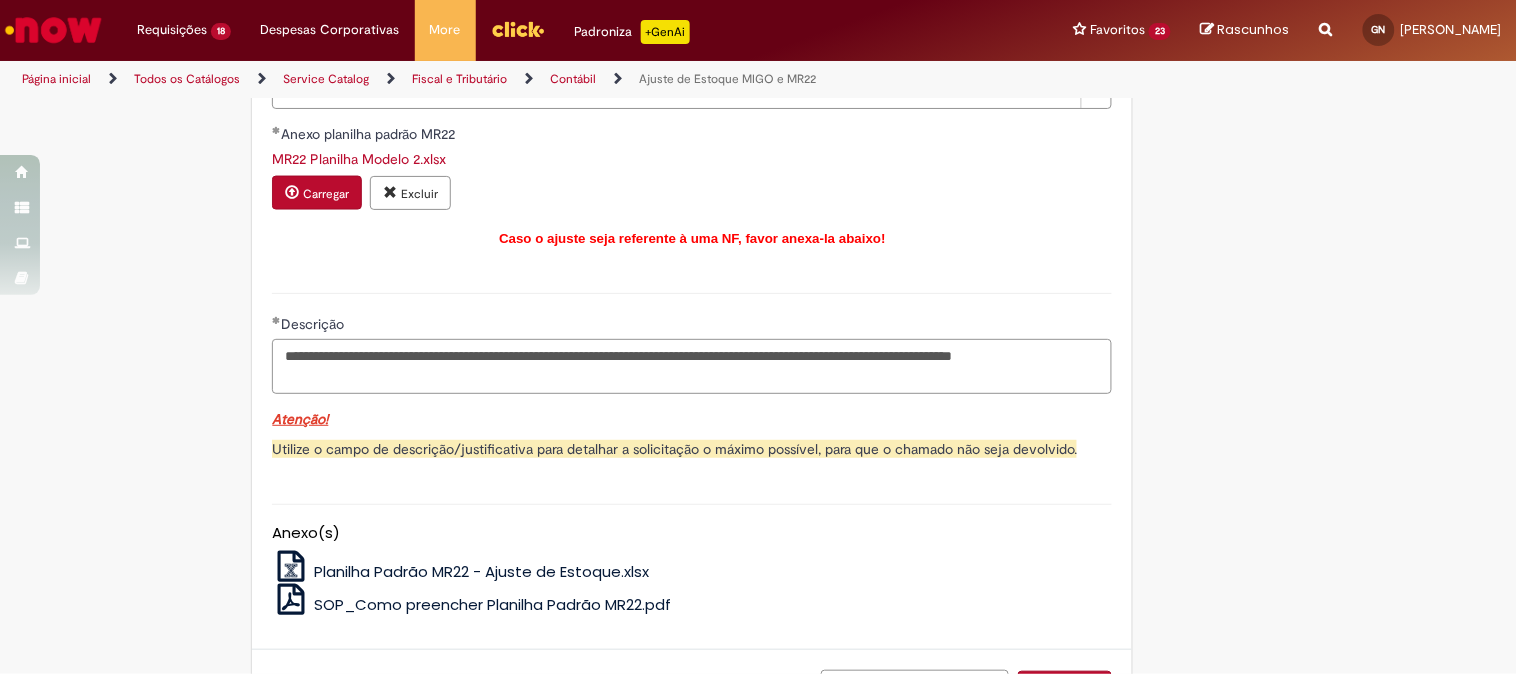 scroll, scrollTop: 943, scrollLeft: 0, axis: vertical 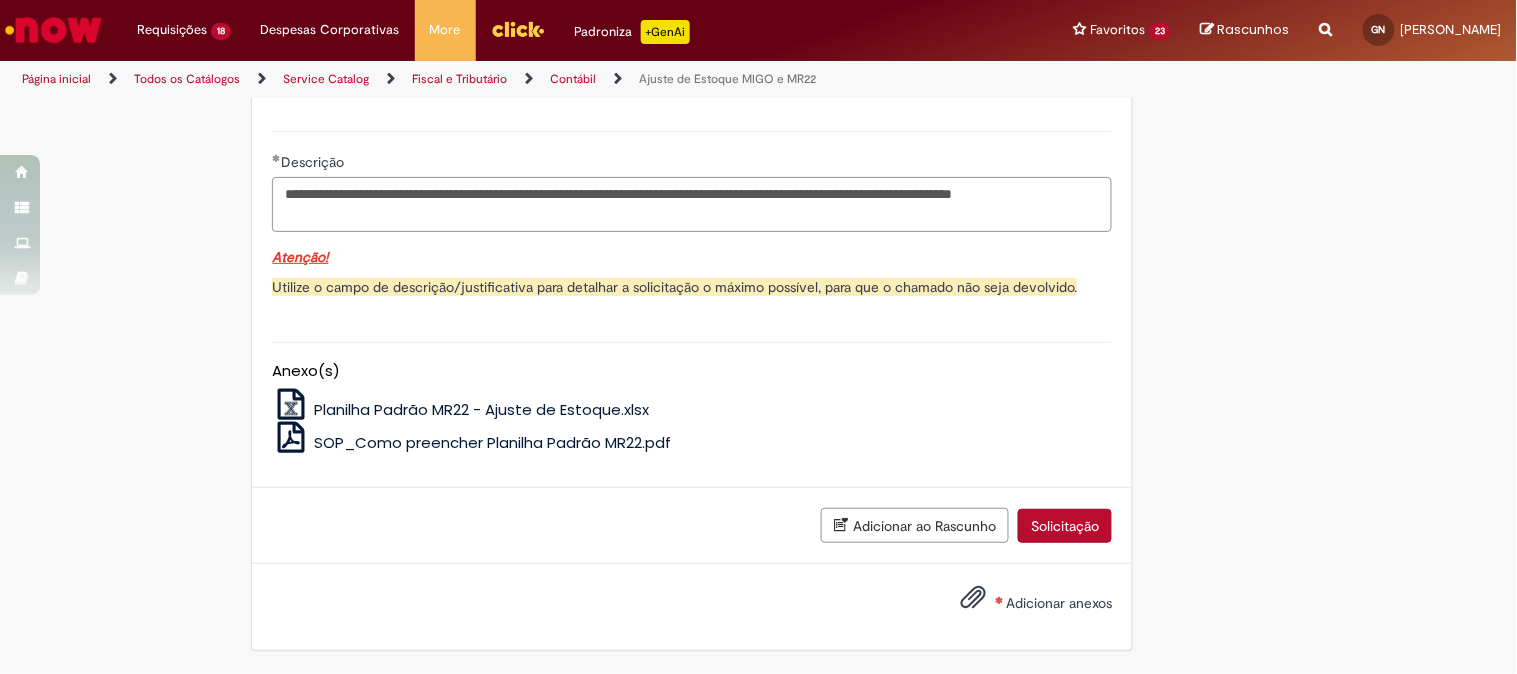 type on "**********" 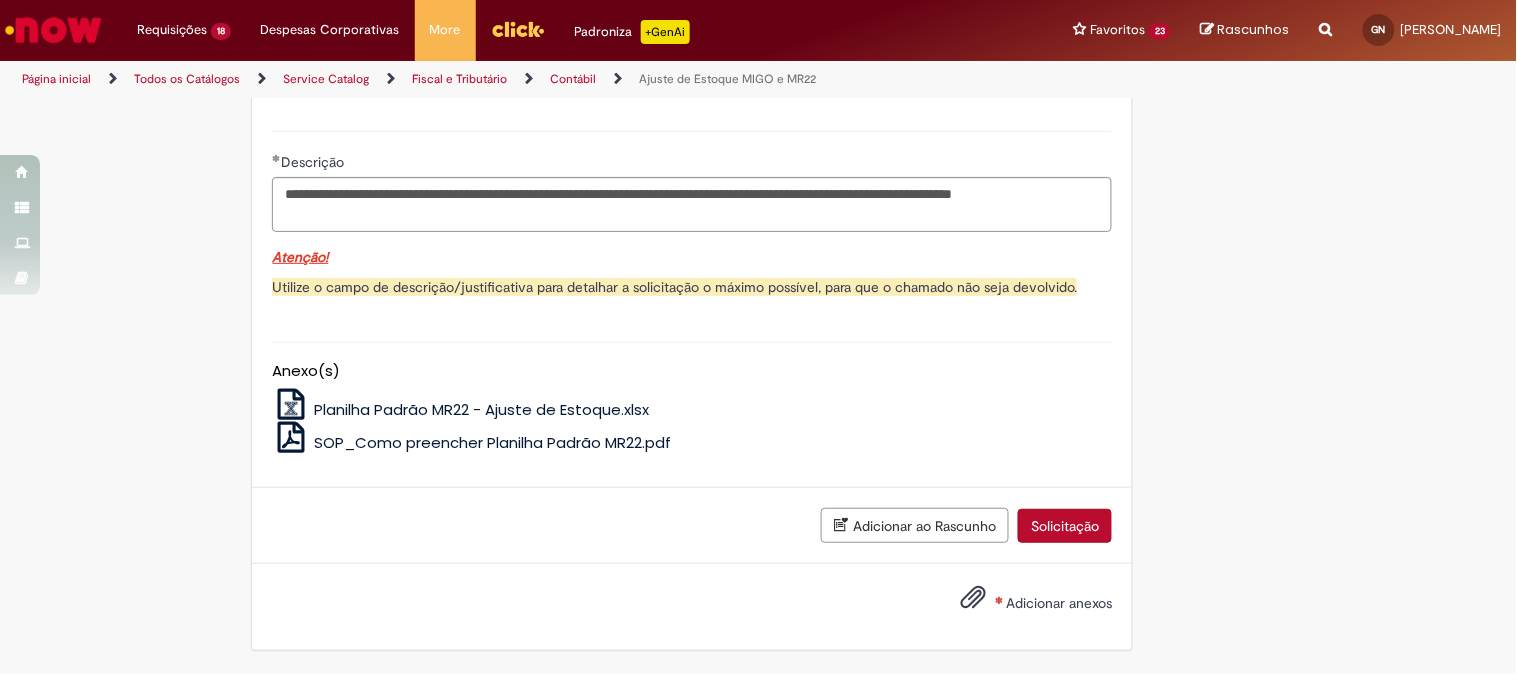 click on "Adicionar anexos" at bounding box center [1059, 603] 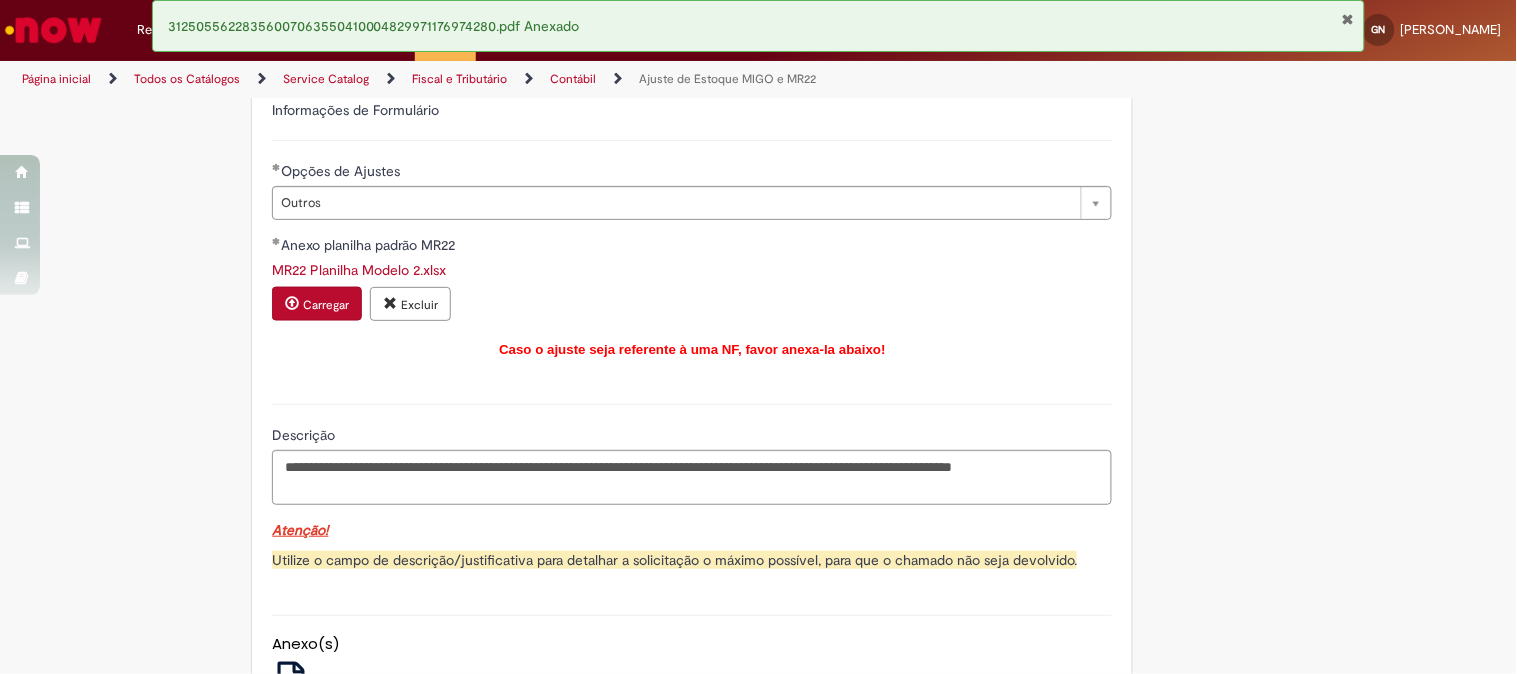 scroll, scrollTop: 1015, scrollLeft: 0, axis: vertical 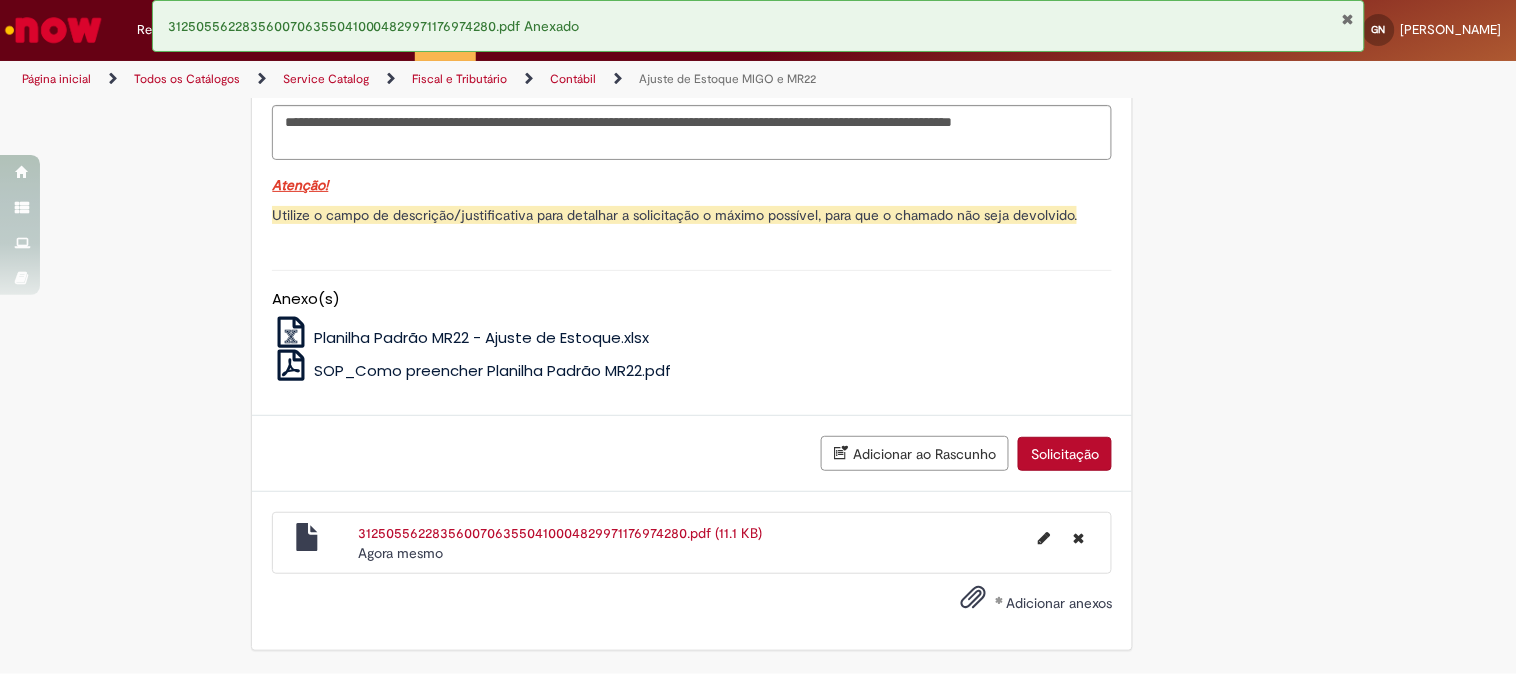 click on "Solicitação" at bounding box center (1065, 454) 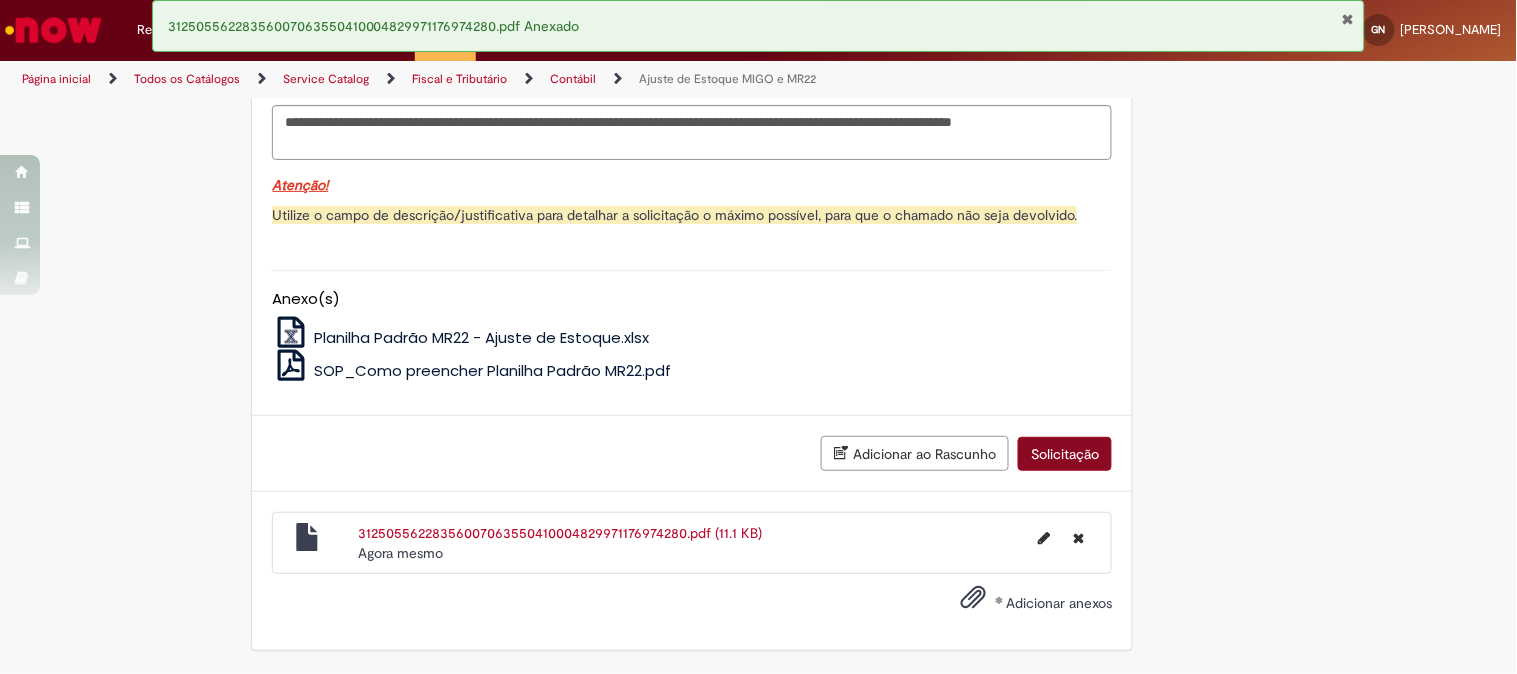 scroll, scrollTop: 968, scrollLeft: 0, axis: vertical 